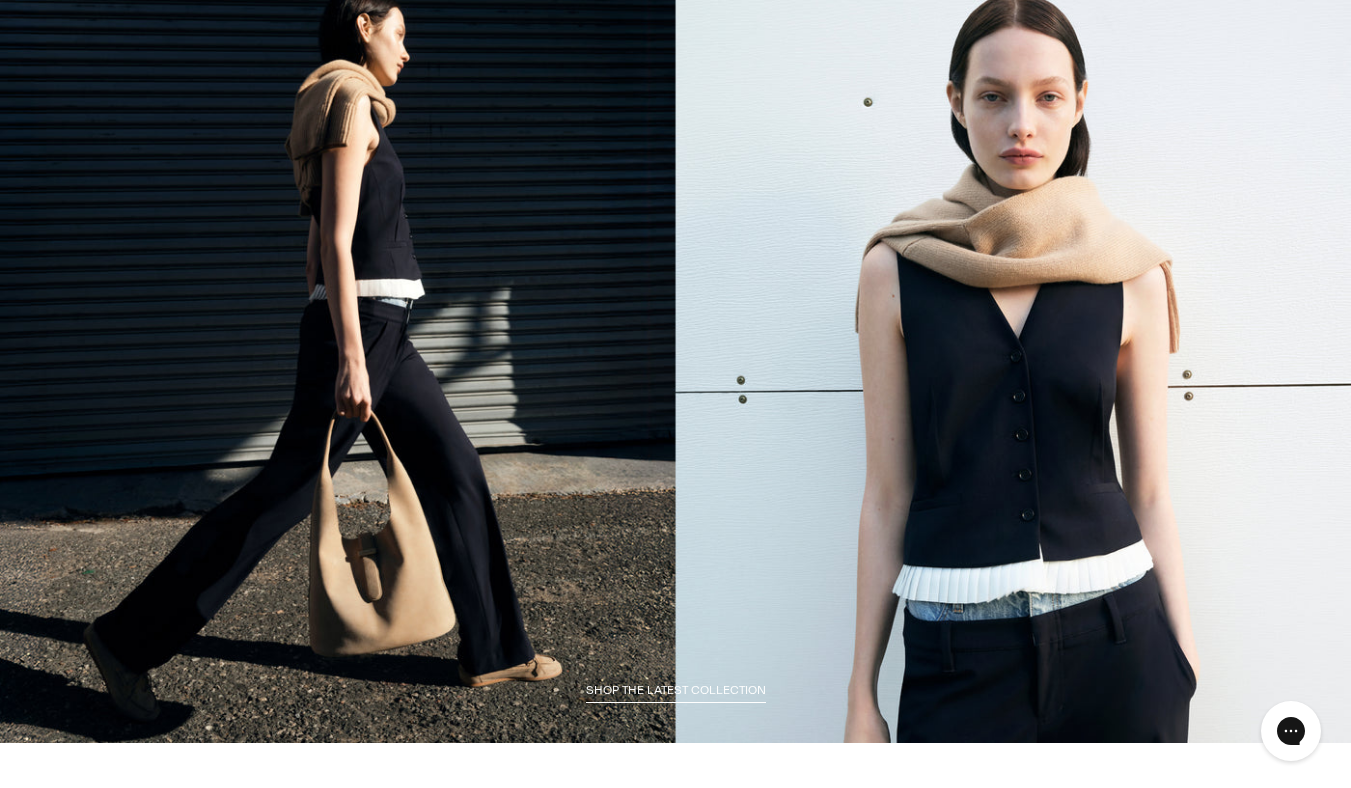 scroll, scrollTop: 0, scrollLeft: 0, axis: both 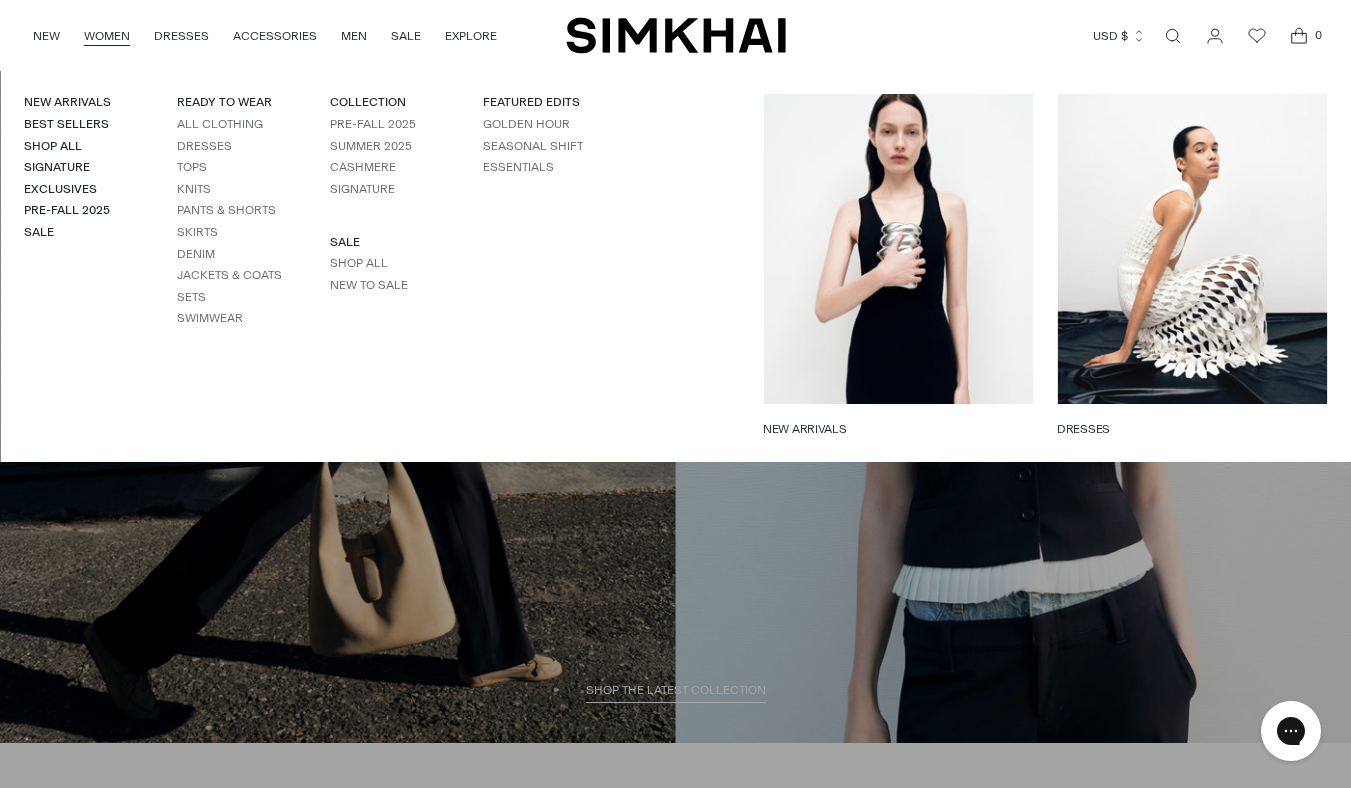click on "WOMEN" at bounding box center [107, 36] 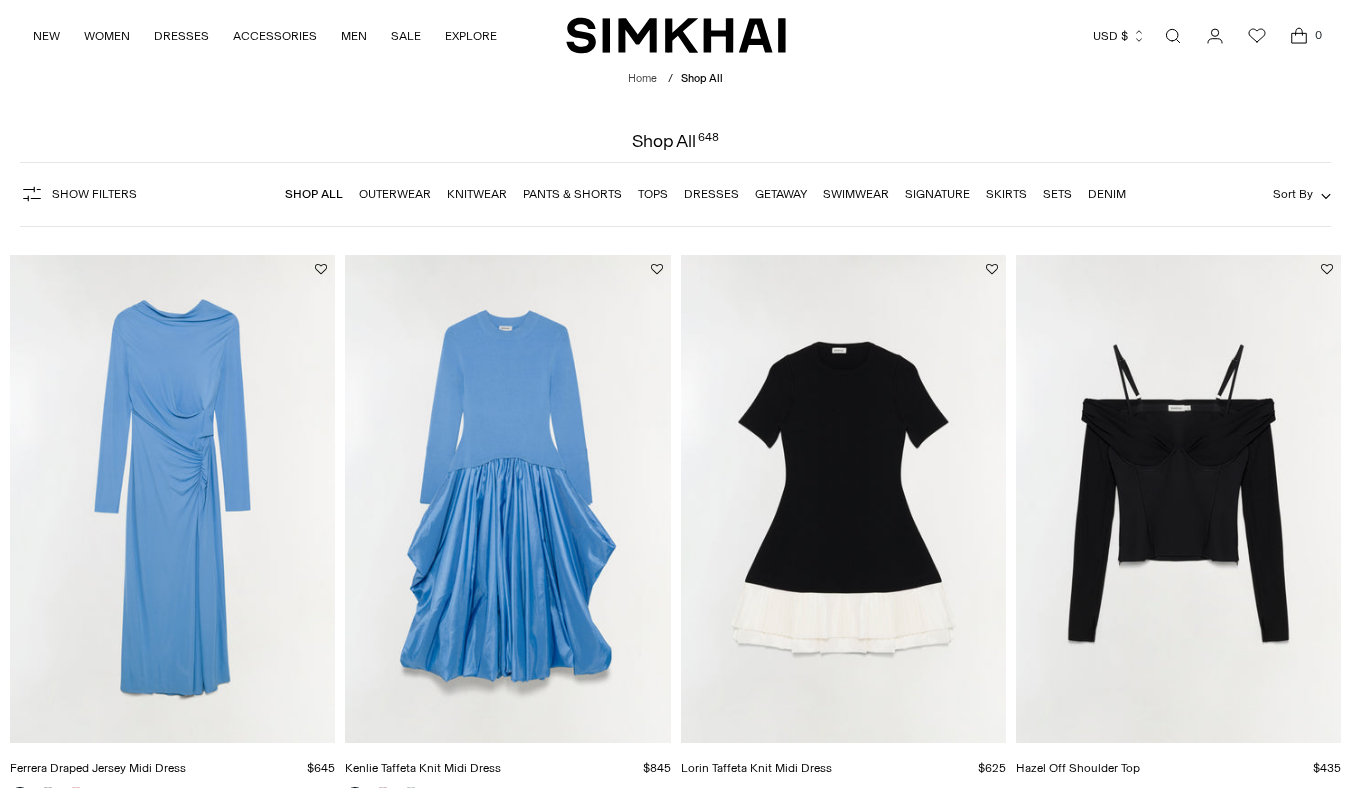 scroll, scrollTop: 626, scrollLeft: 0, axis: vertical 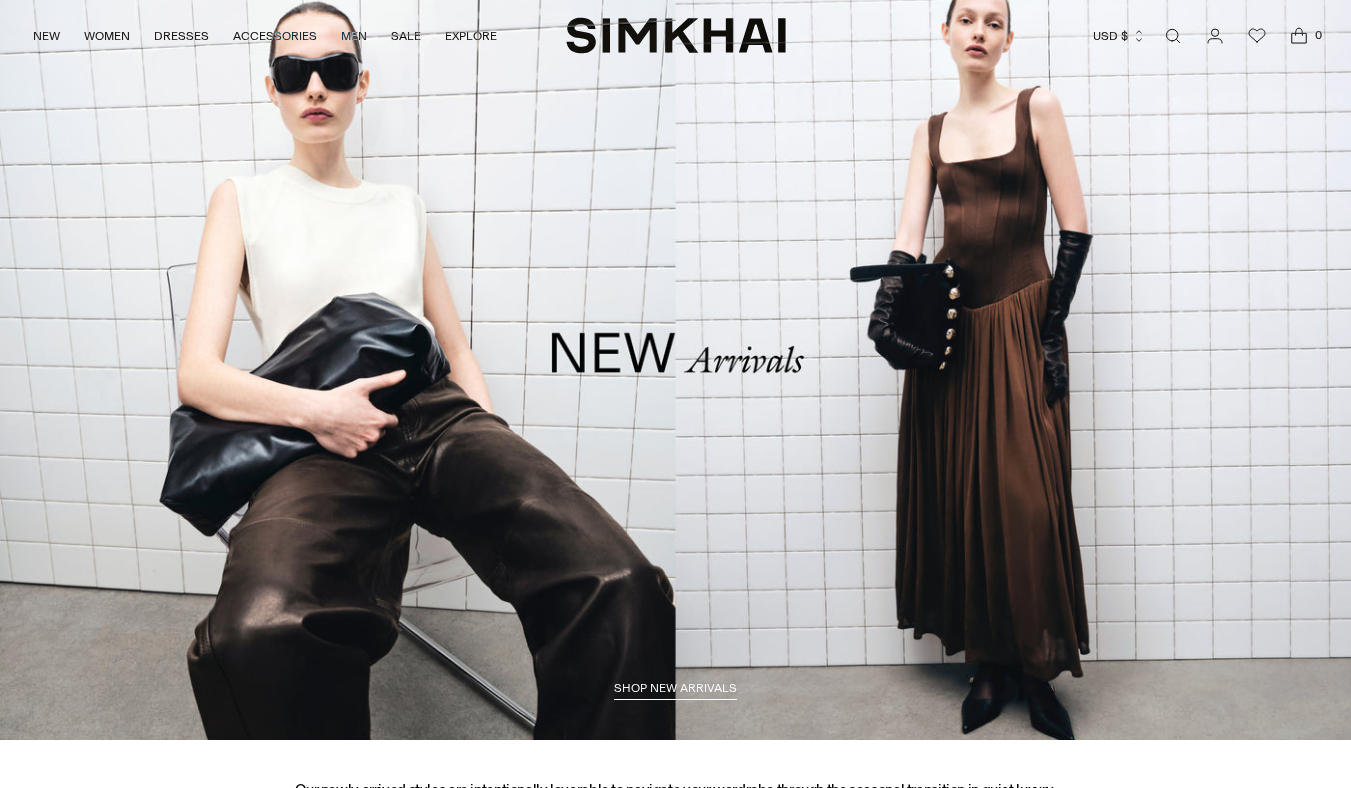 click on "SHOP NEW ARRIVALS" at bounding box center [675, 688] 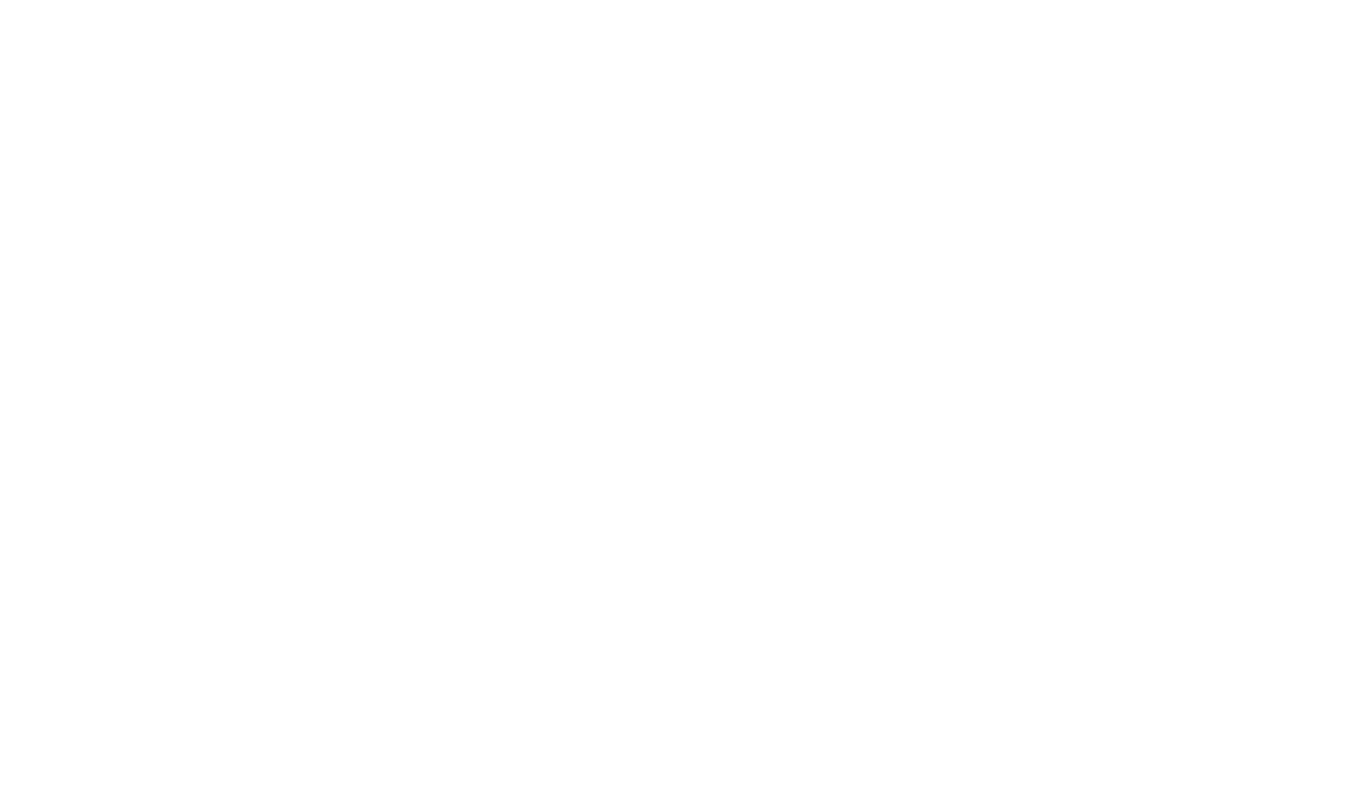 scroll, scrollTop: 0, scrollLeft: 0, axis: both 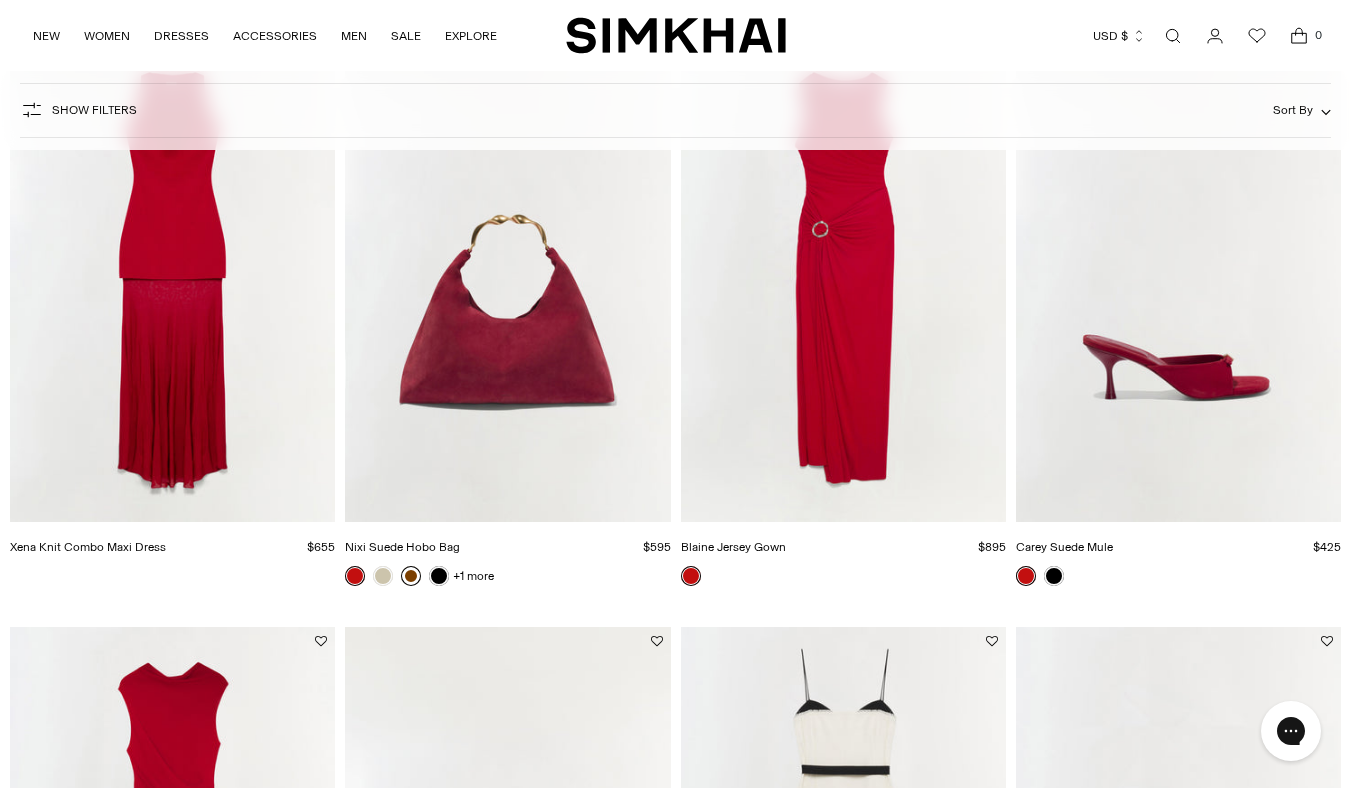 click at bounding box center [0, 0] 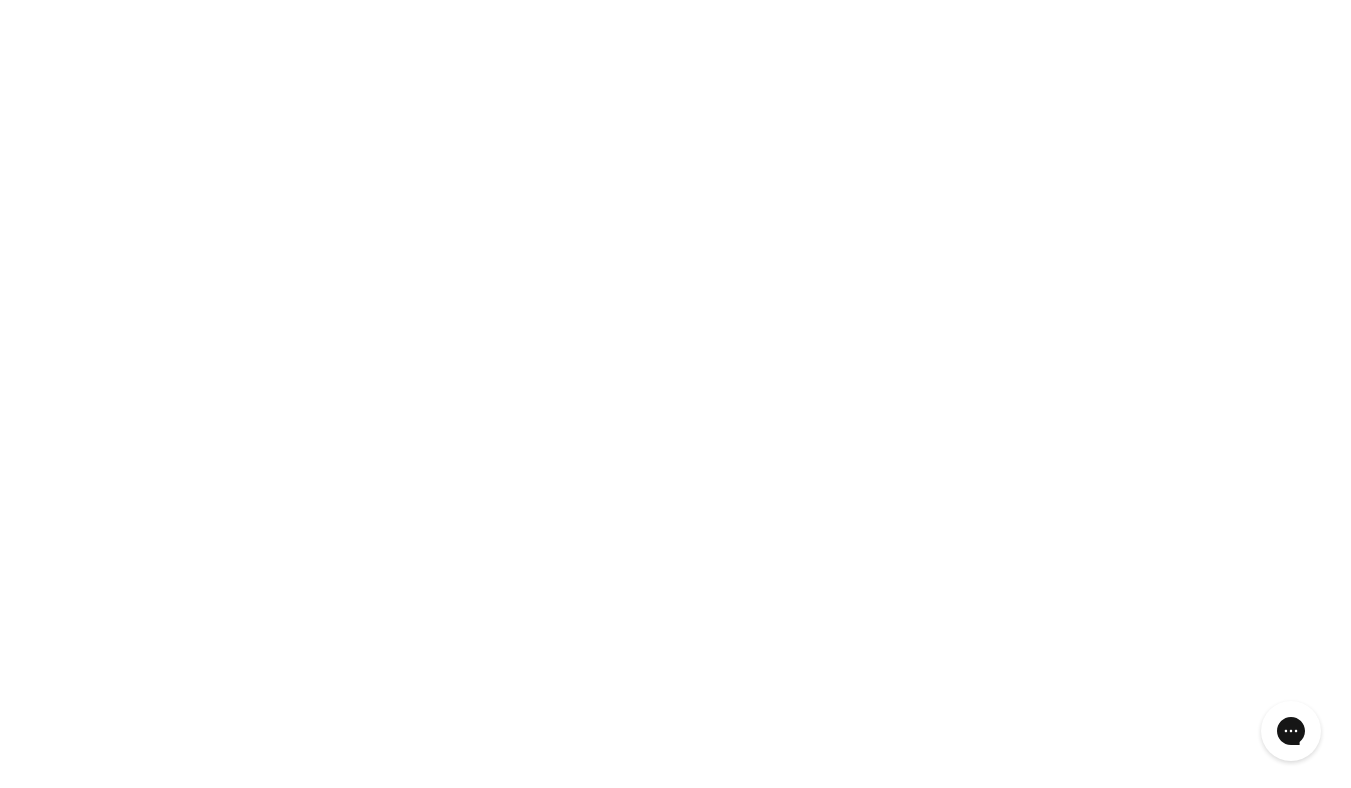 scroll, scrollTop: 0, scrollLeft: 0, axis: both 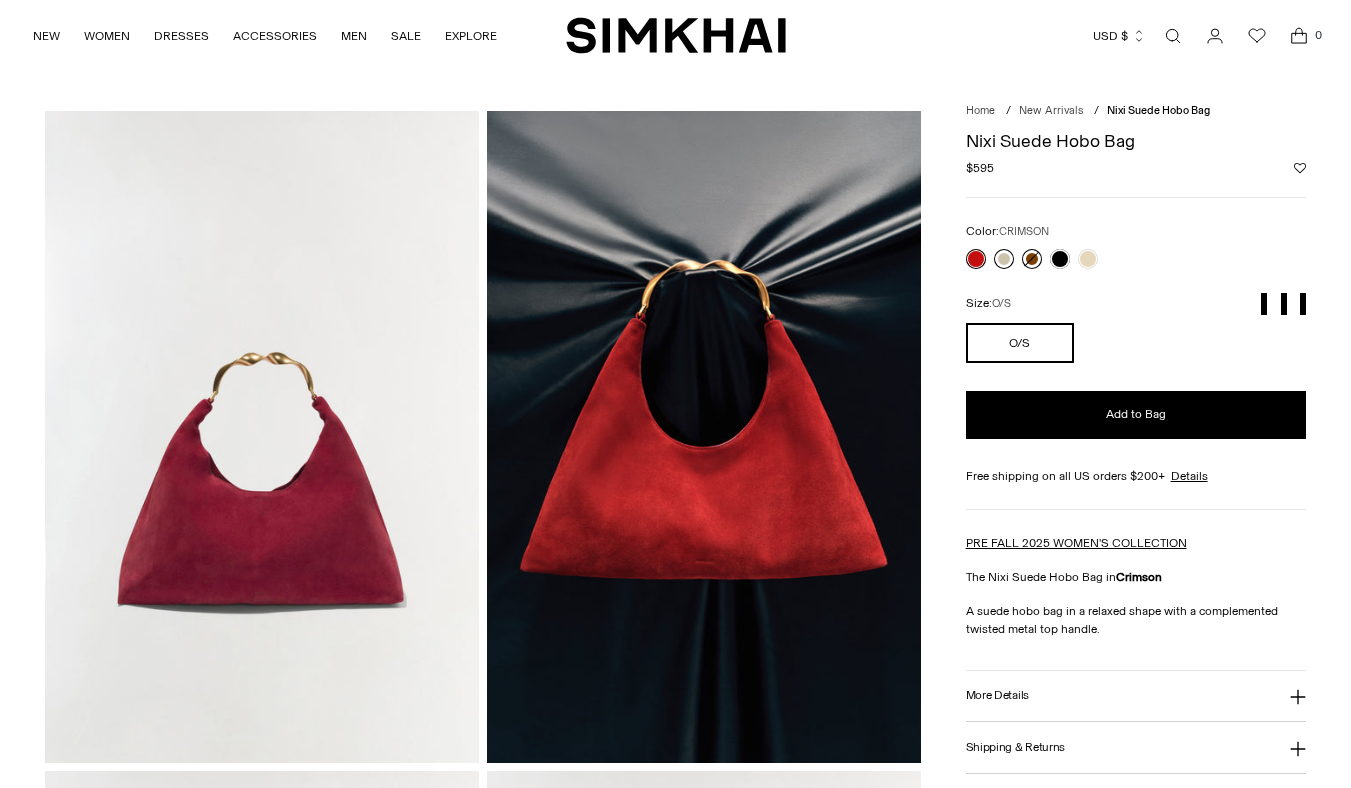 click at bounding box center [1004, 259] 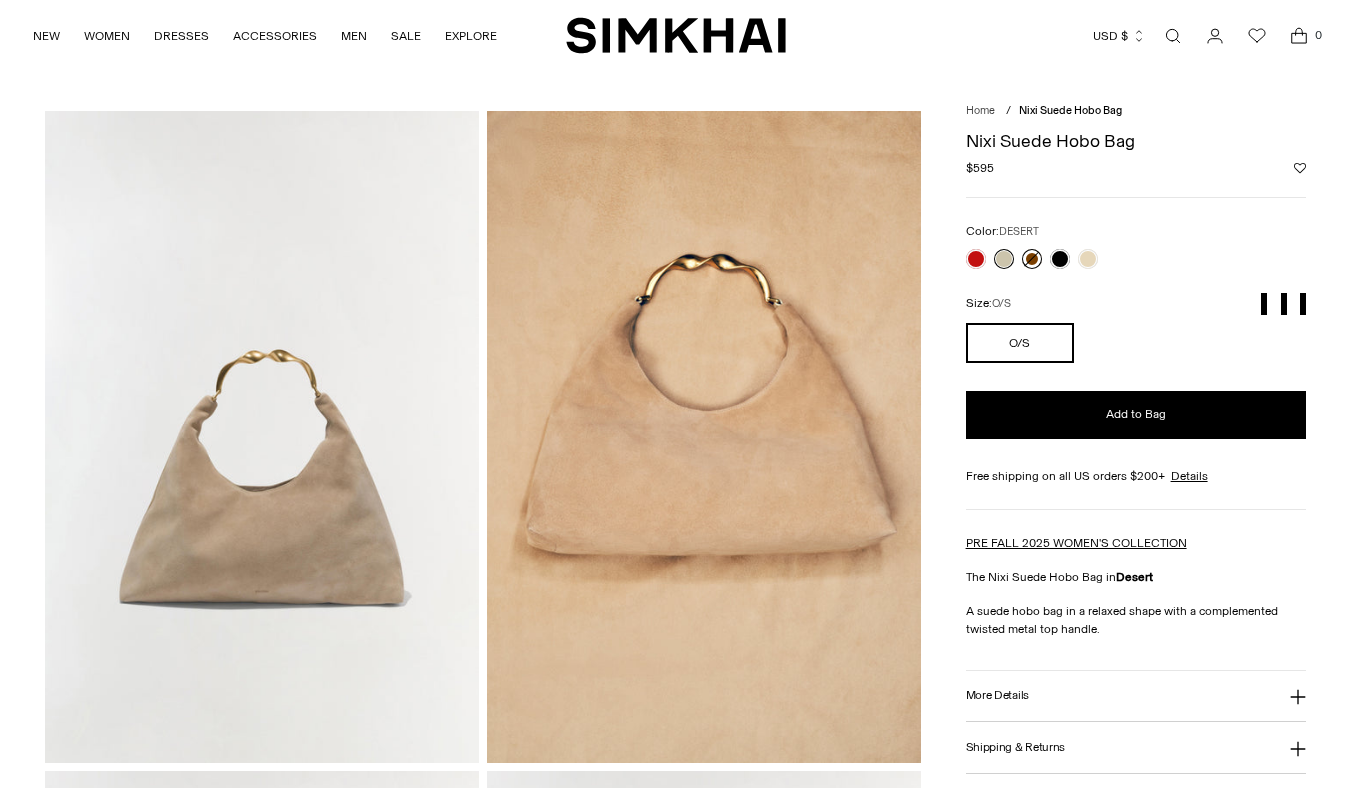 scroll, scrollTop: 0, scrollLeft: 0, axis: both 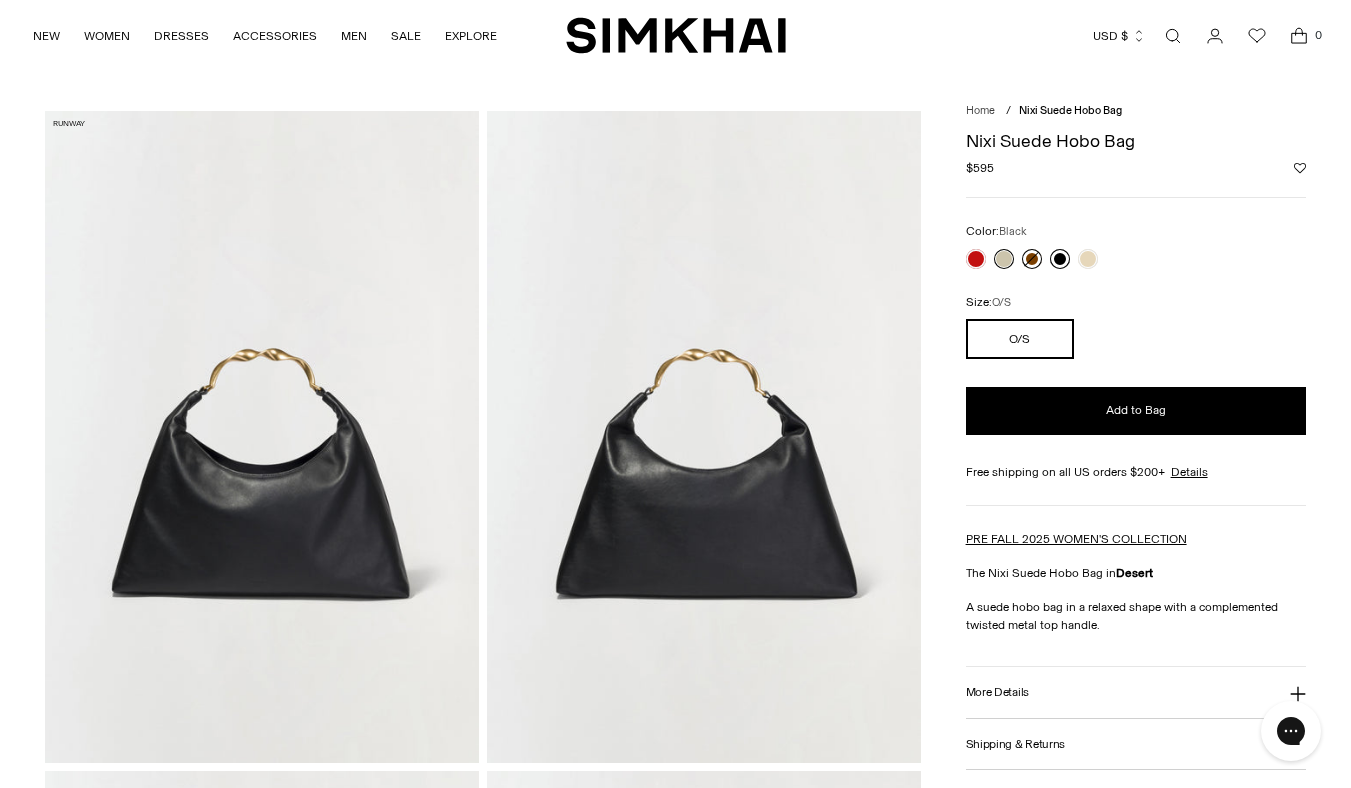 click at bounding box center [1060, 259] 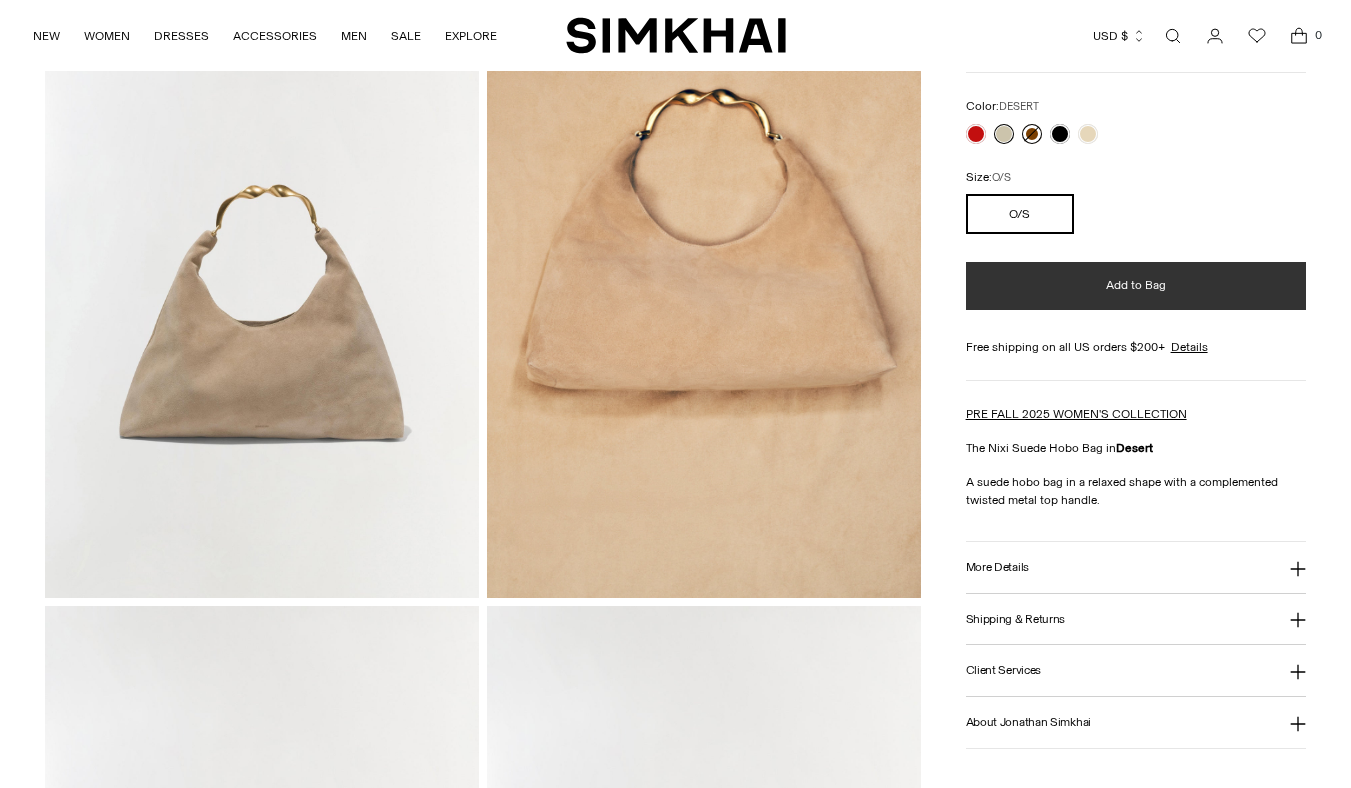 scroll, scrollTop: 352, scrollLeft: 0, axis: vertical 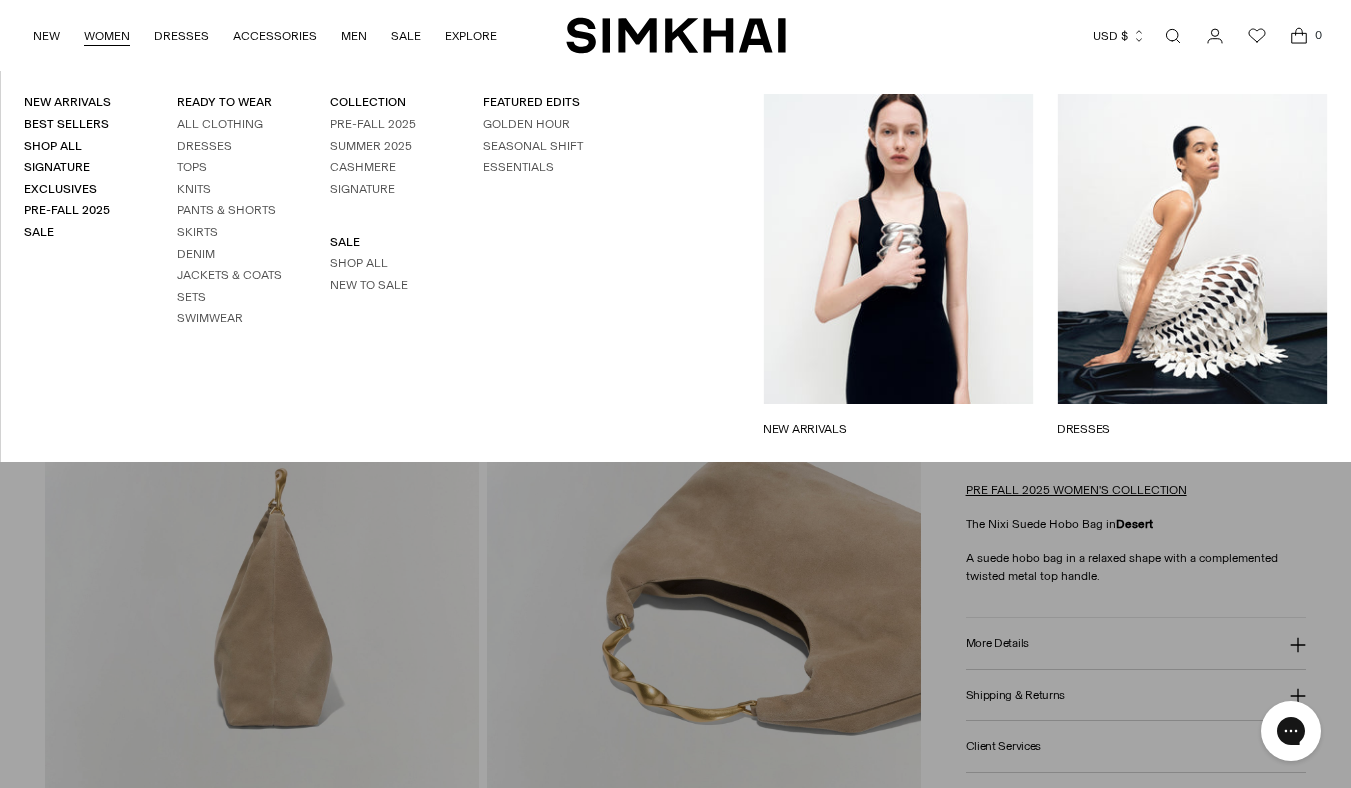 click on "WOMEN" at bounding box center (107, 36) 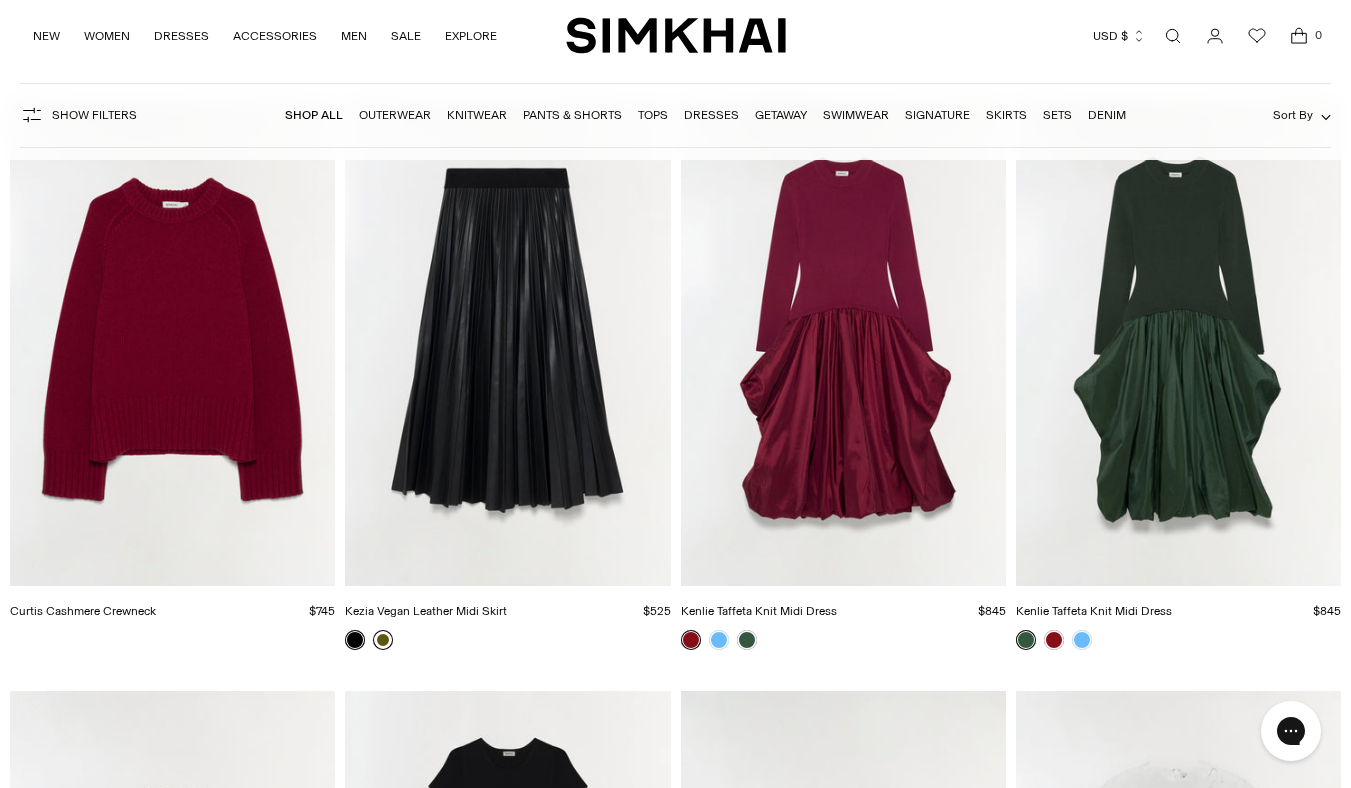 scroll, scrollTop: 0, scrollLeft: 0, axis: both 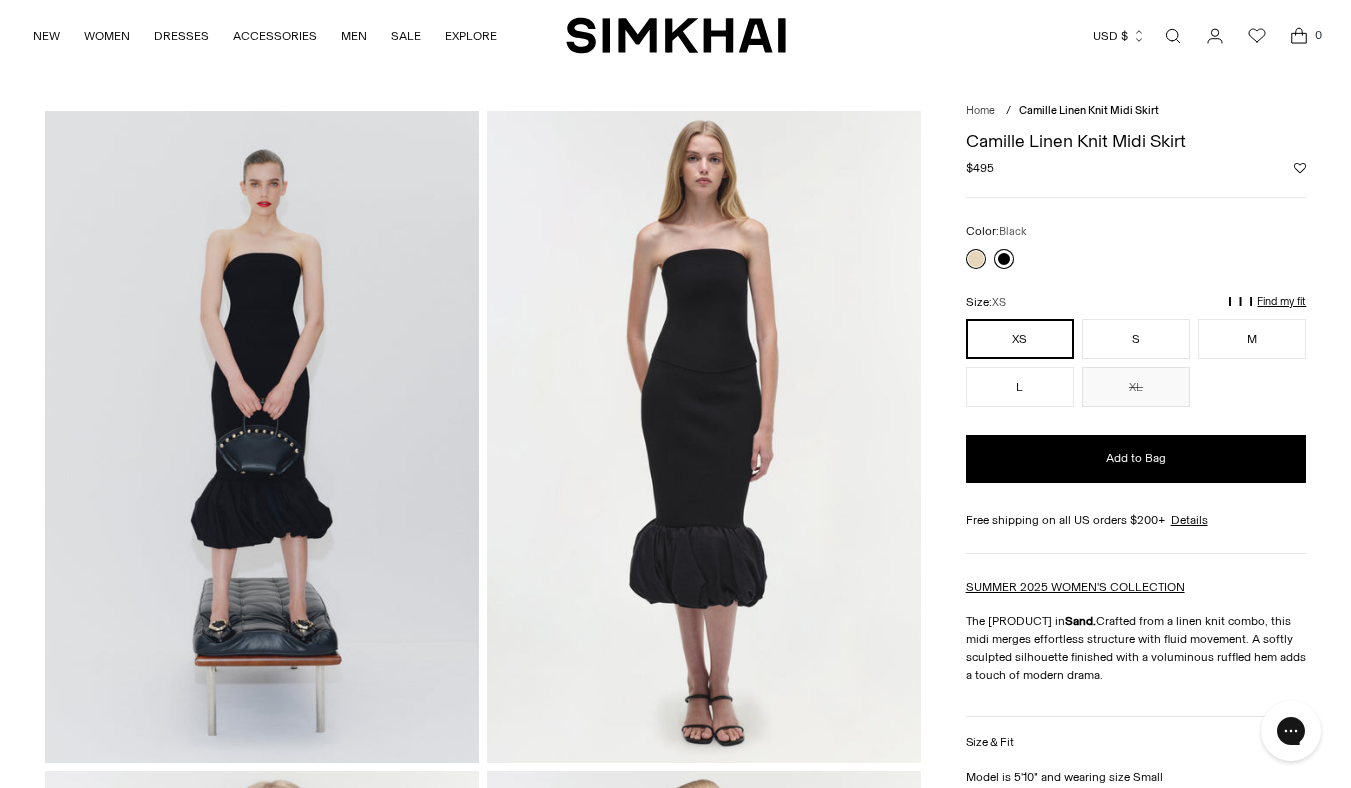 click at bounding box center (1004, 259) 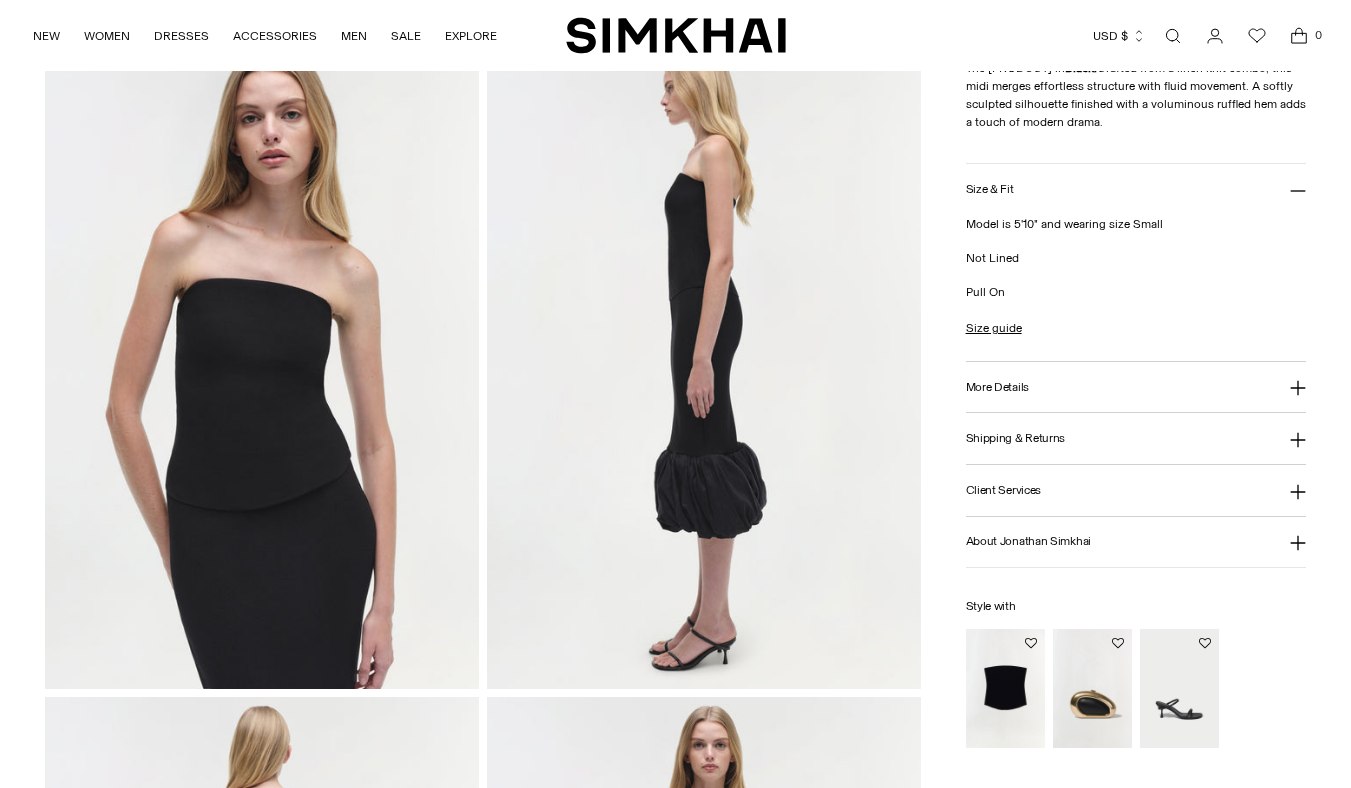 scroll, scrollTop: 877, scrollLeft: 0, axis: vertical 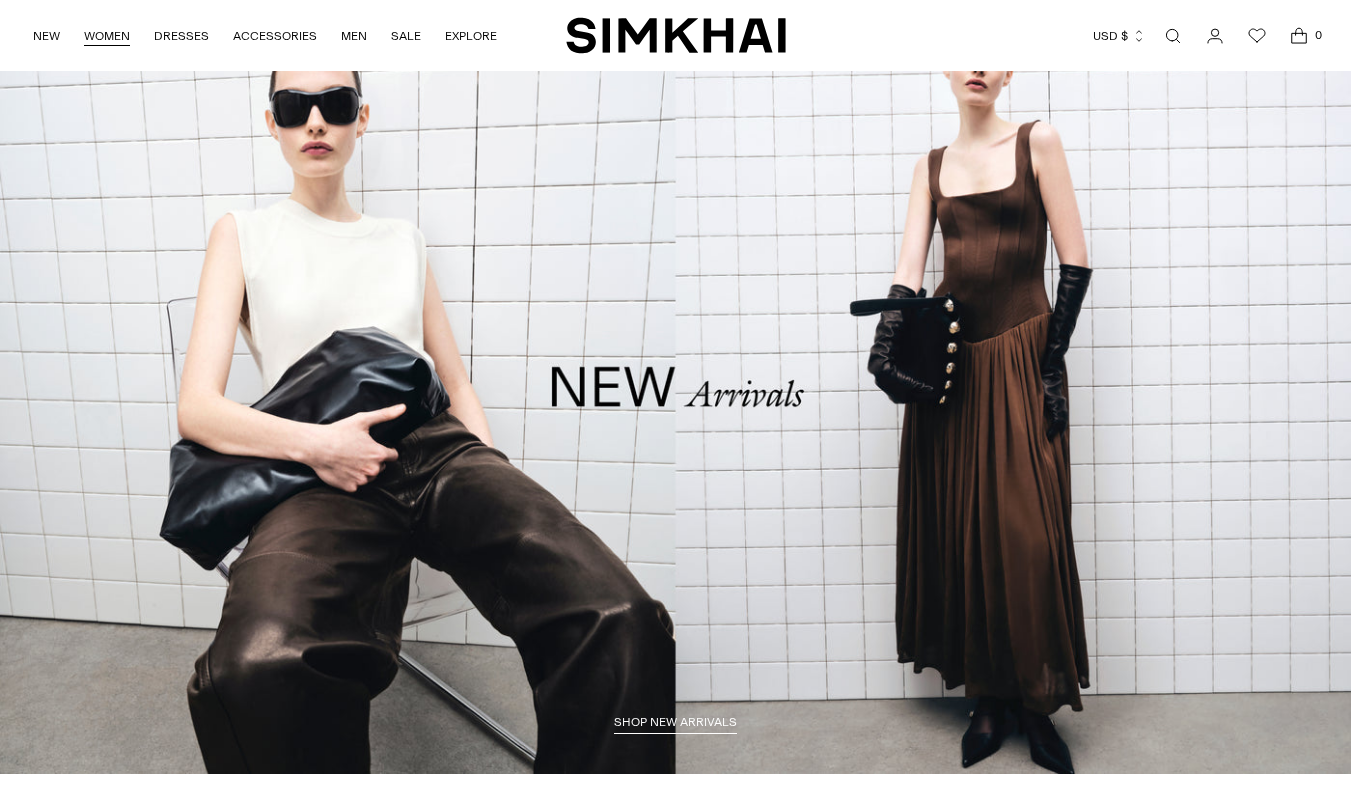 click on "WOMEN" at bounding box center (107, 36) 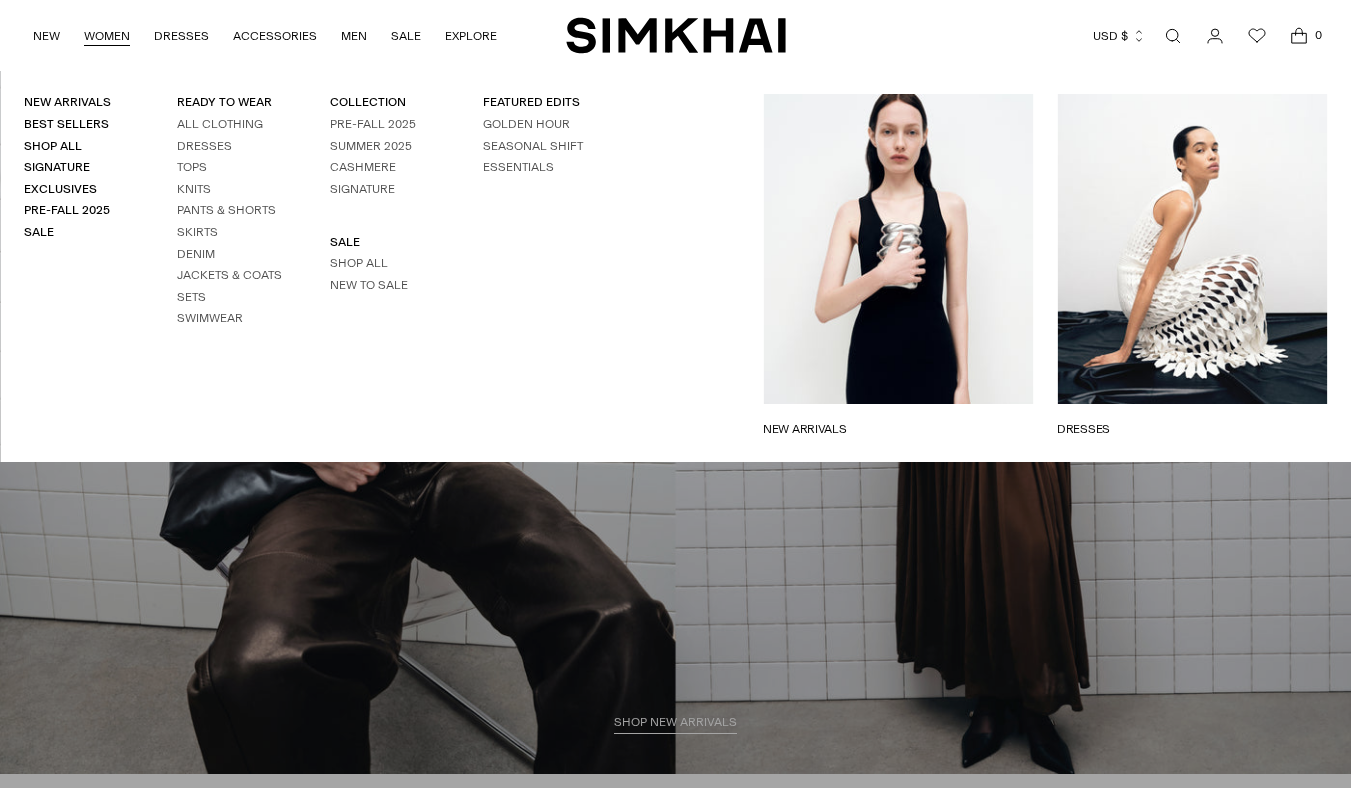 scroll, scrollTop: 0, scrollLeft: 0, axis: both 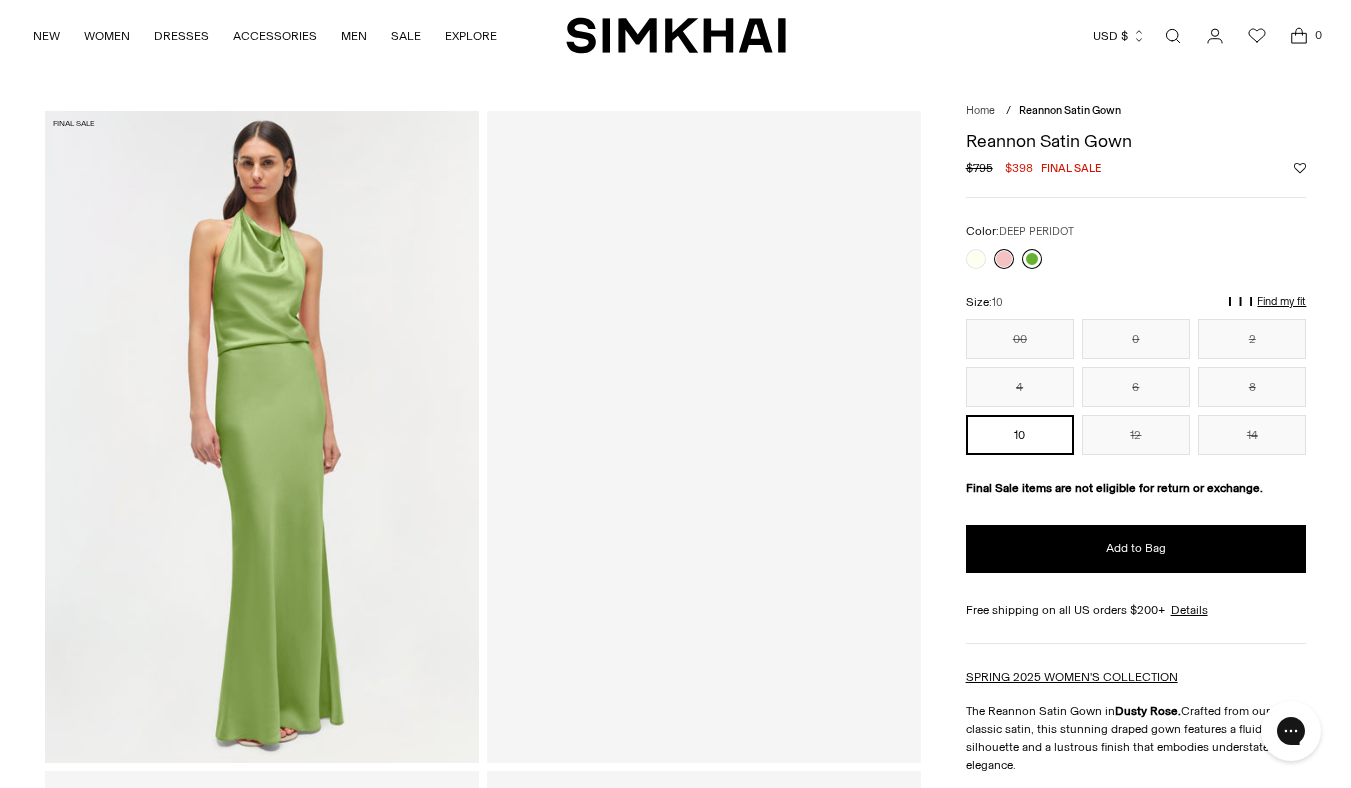 click at bounding box center [1032, 259] 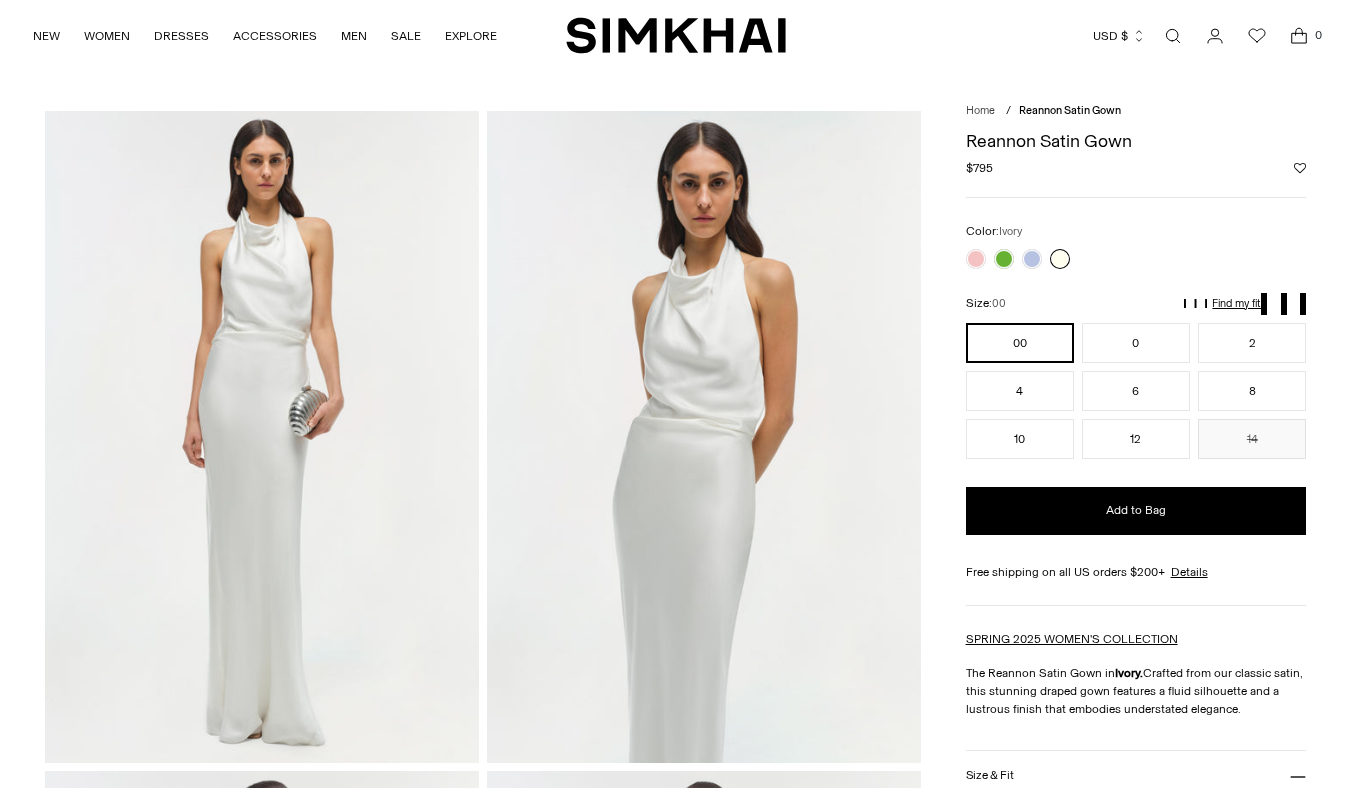 scroll, scrollTop: 0, scrollLeft: 0, axis: both 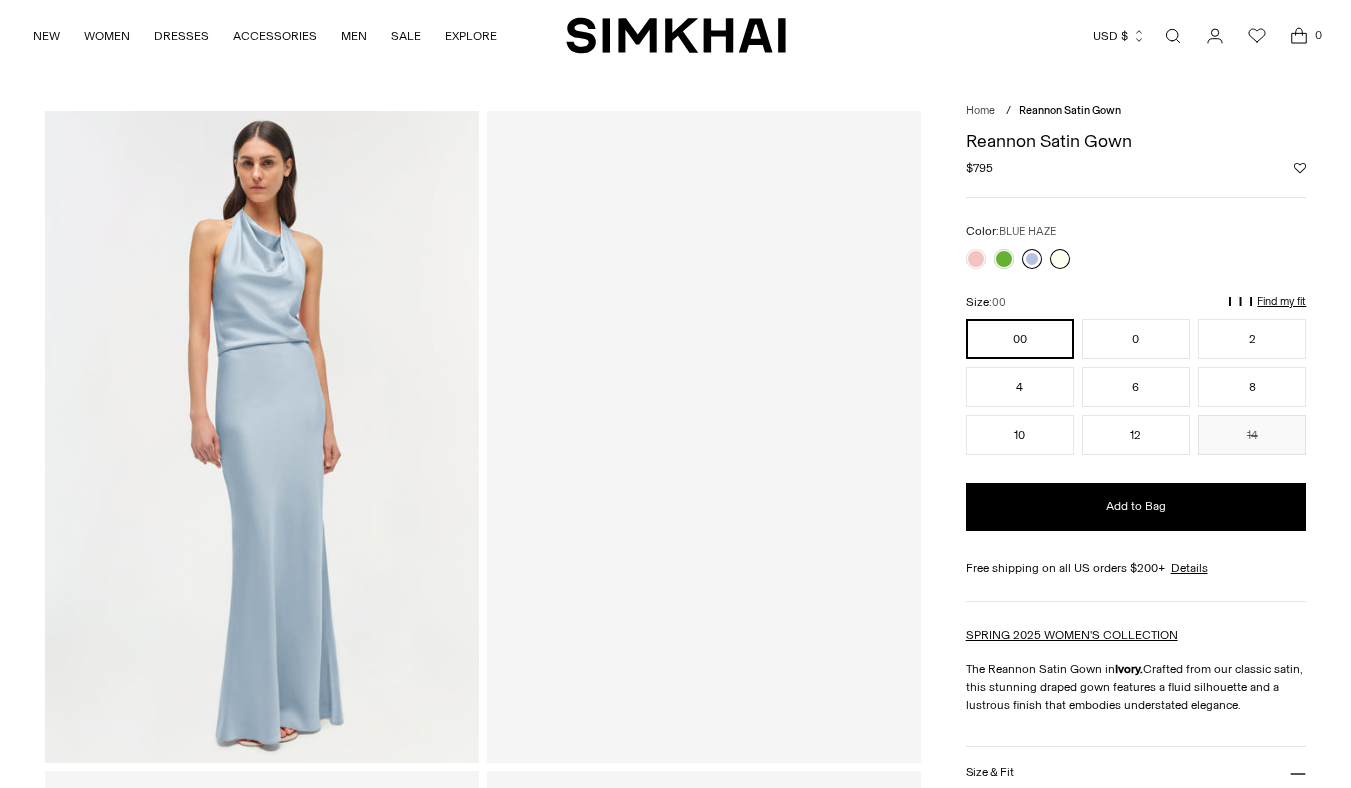 click at bounding box center [1032, 259] 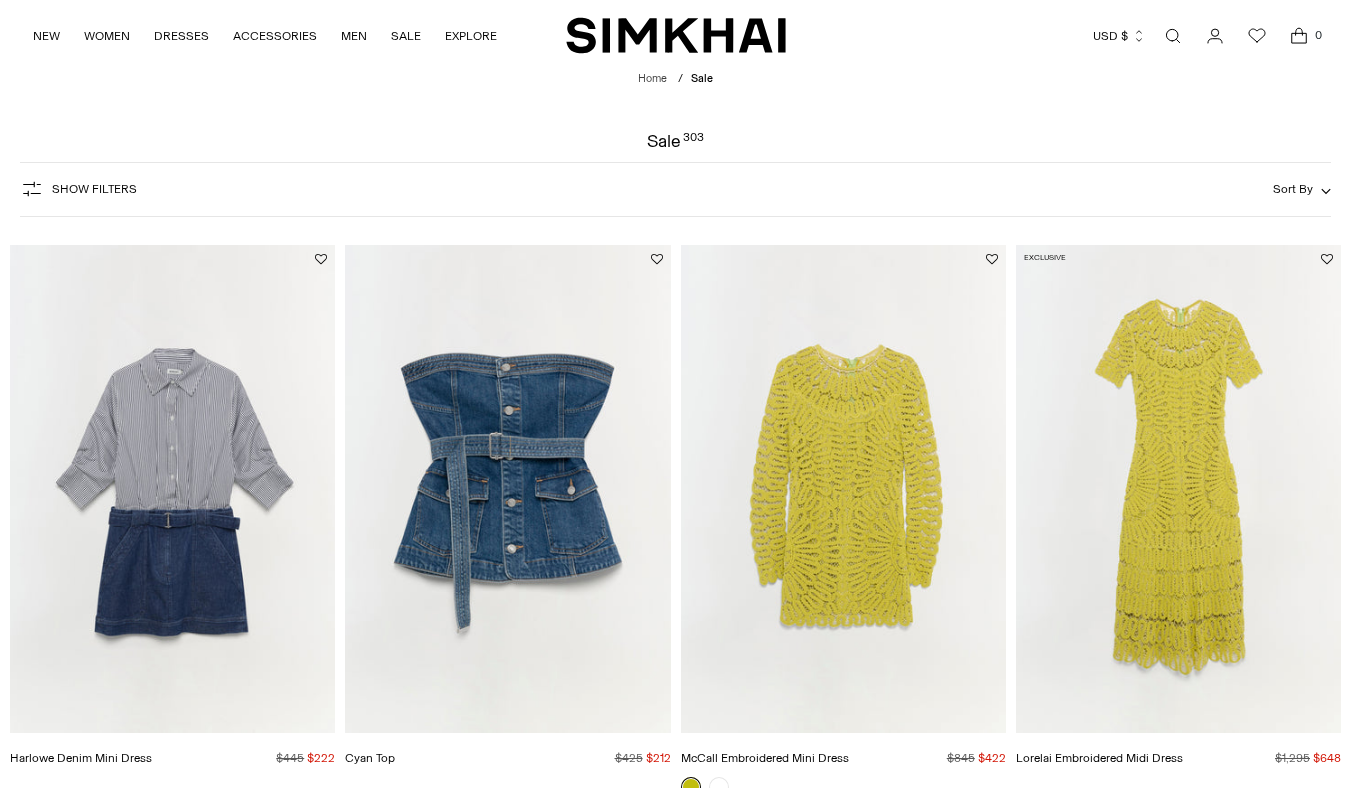 scroll, scrollTop: 0, scrollLeft: 0, axis: both 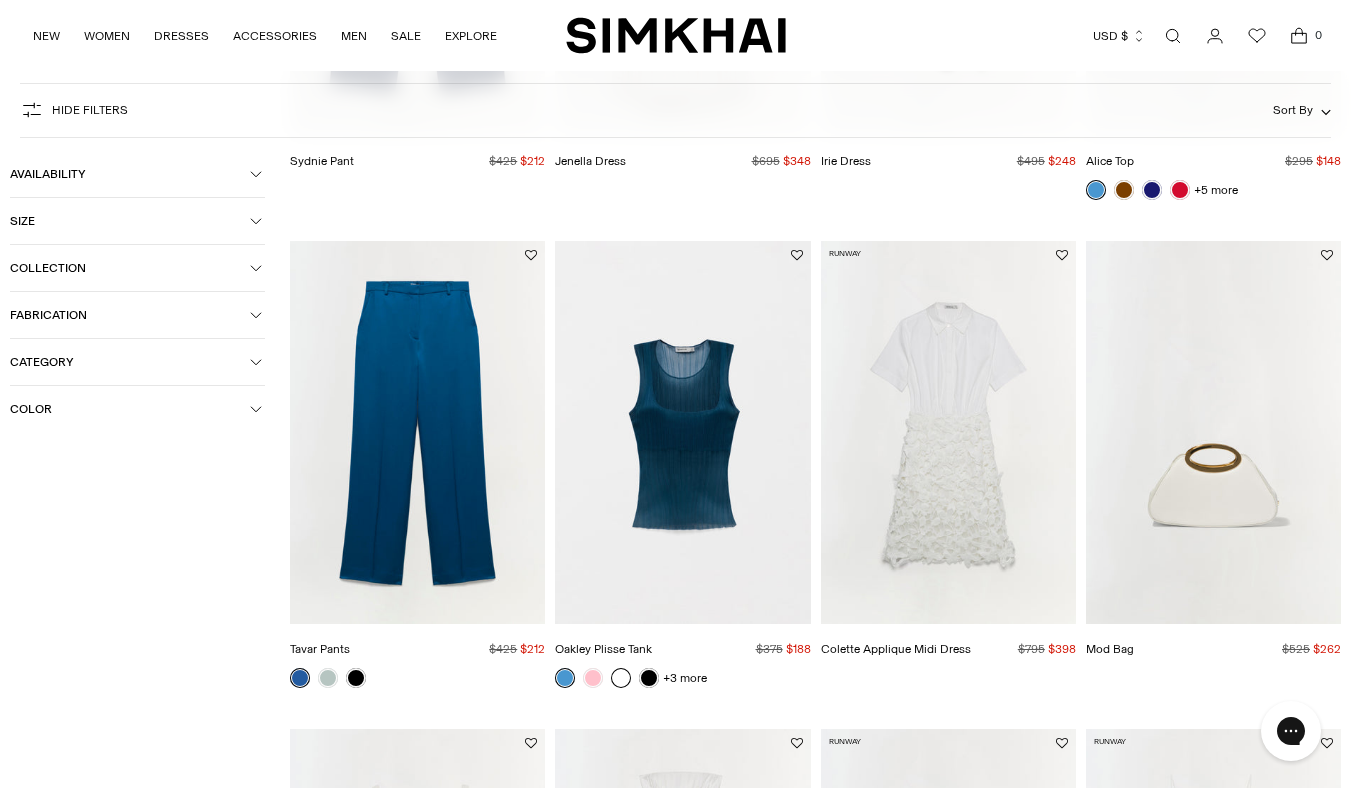 drag, startPoint x: 594, startPoint y: 678, endPoint x: 620, endPoint y: 678, distance: 26 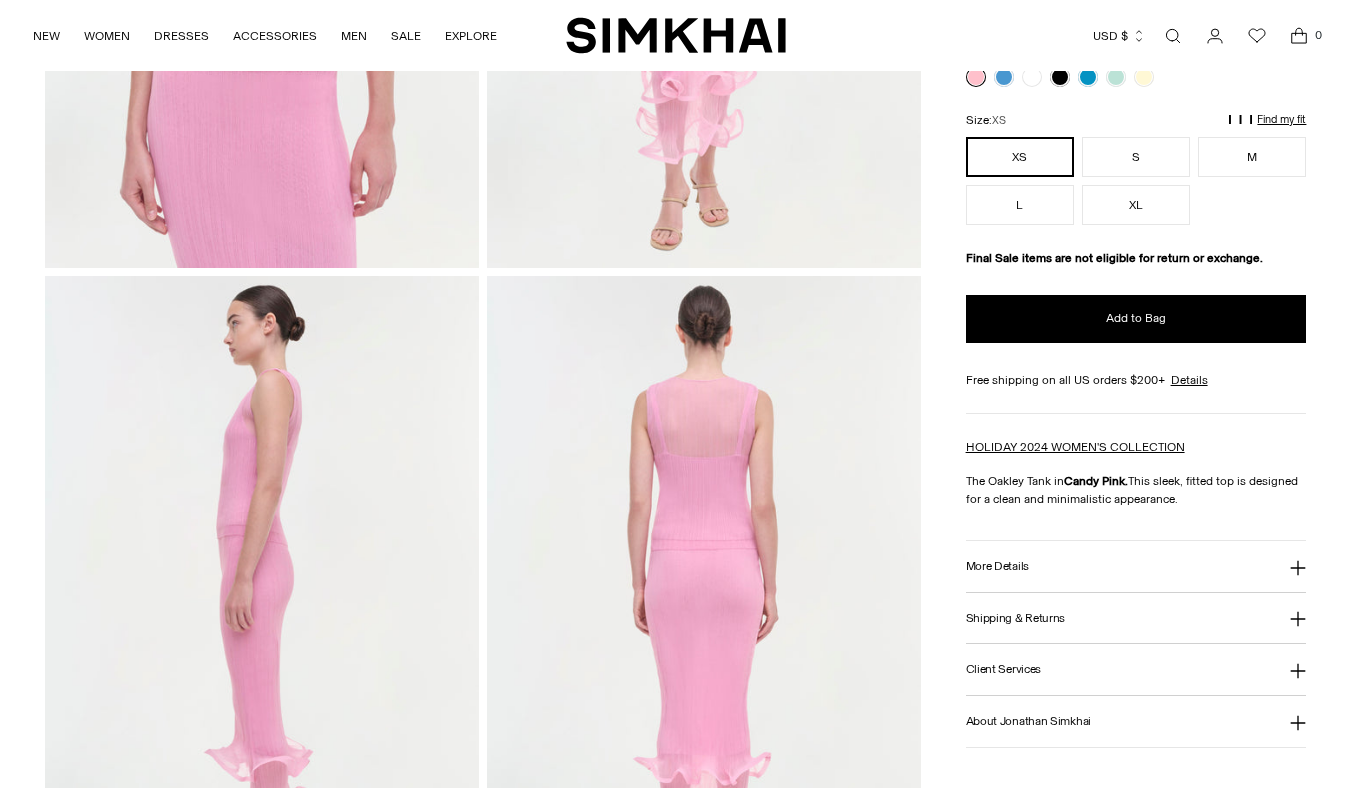 scroll, scrollTop: 512, scrollLeft: 0, axis: vertical 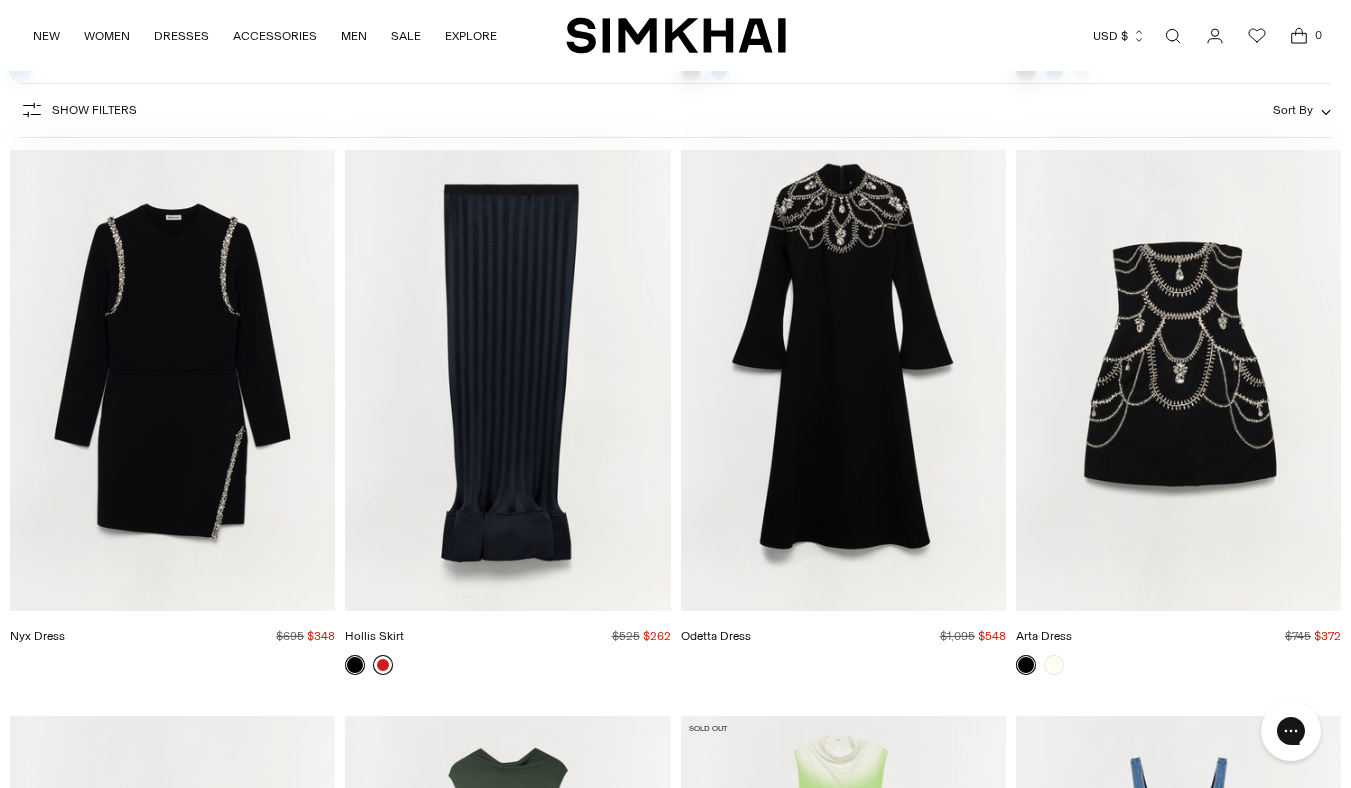 click at bounding box center (383, 665) 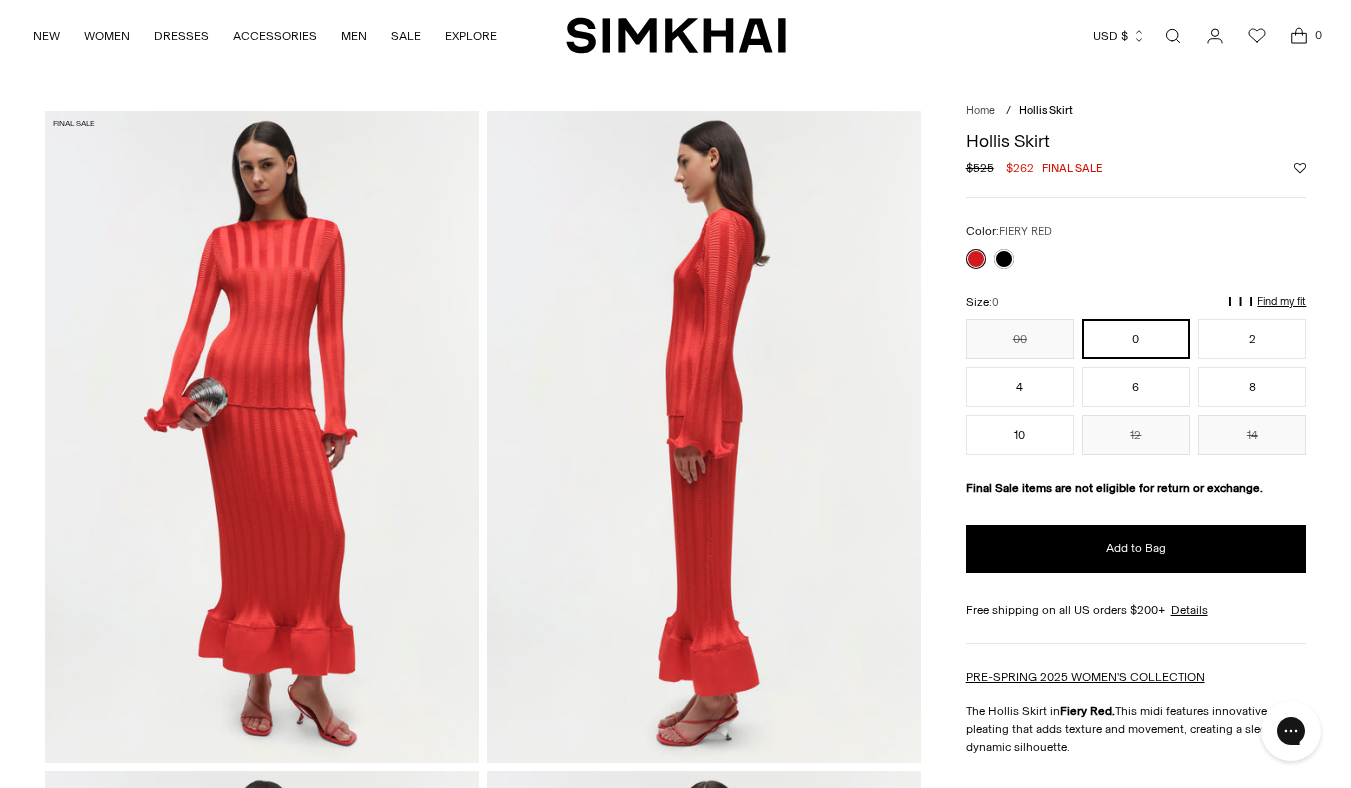 scroll, scrollTop: 0, scrollLeft: 0, axis: both 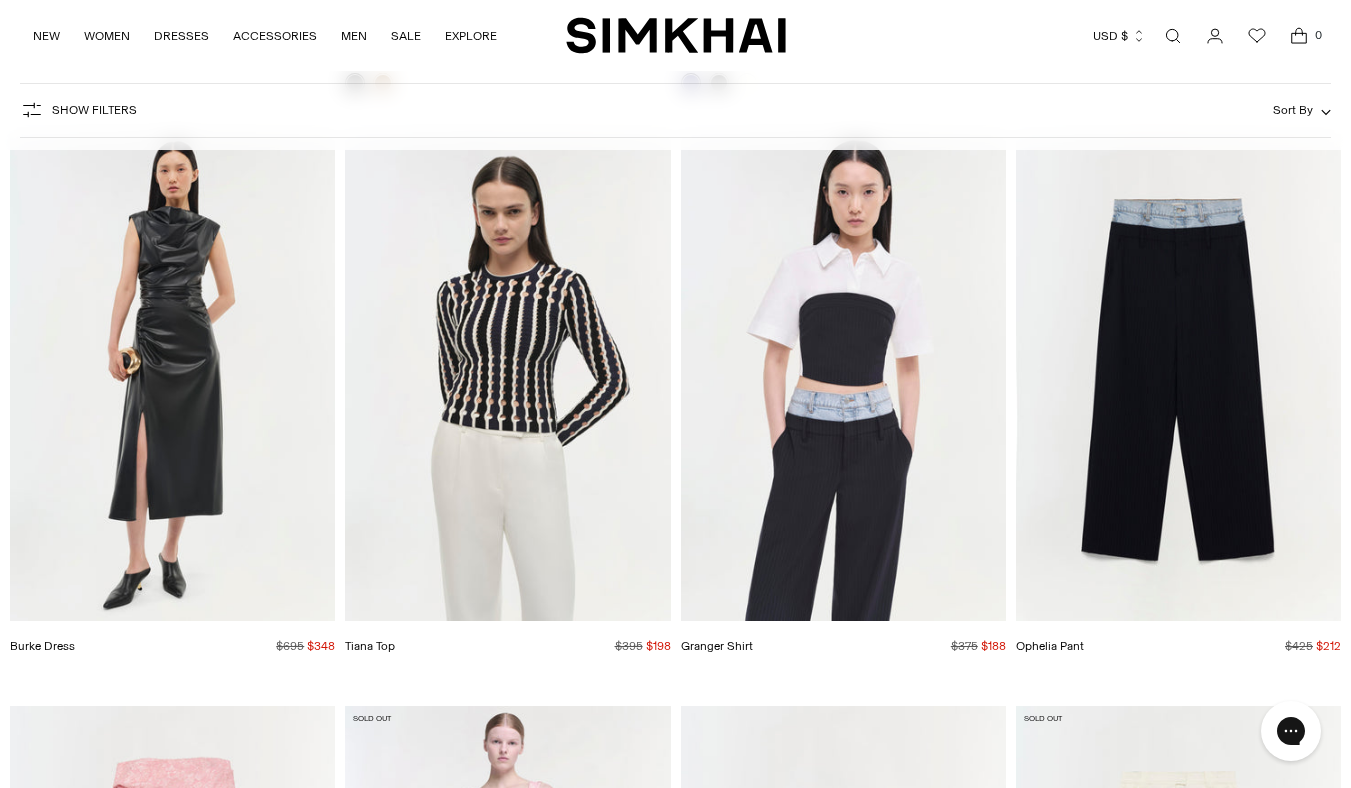 click at bounding box center [0, 0] 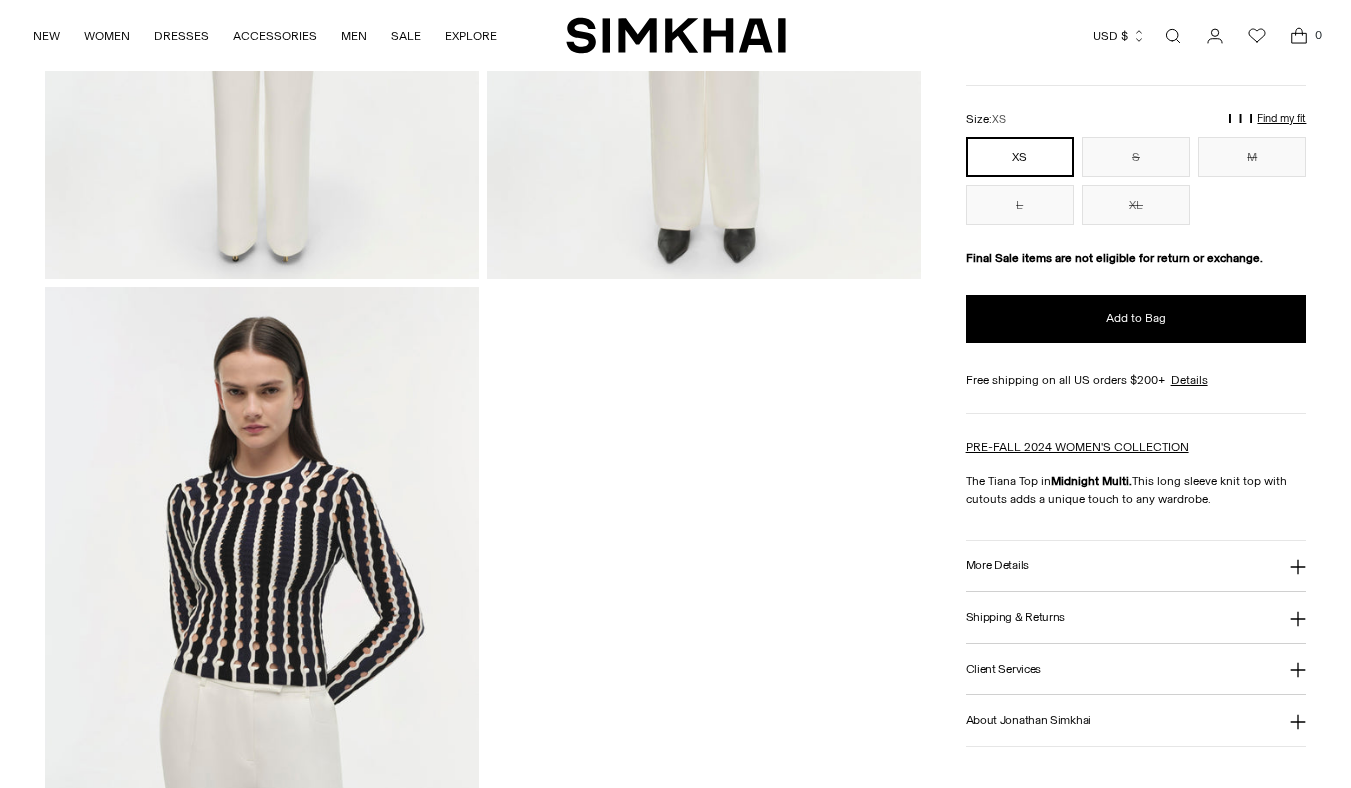 scroll, scrollTop: 1223, scrollLeft: 0, axis: vertical 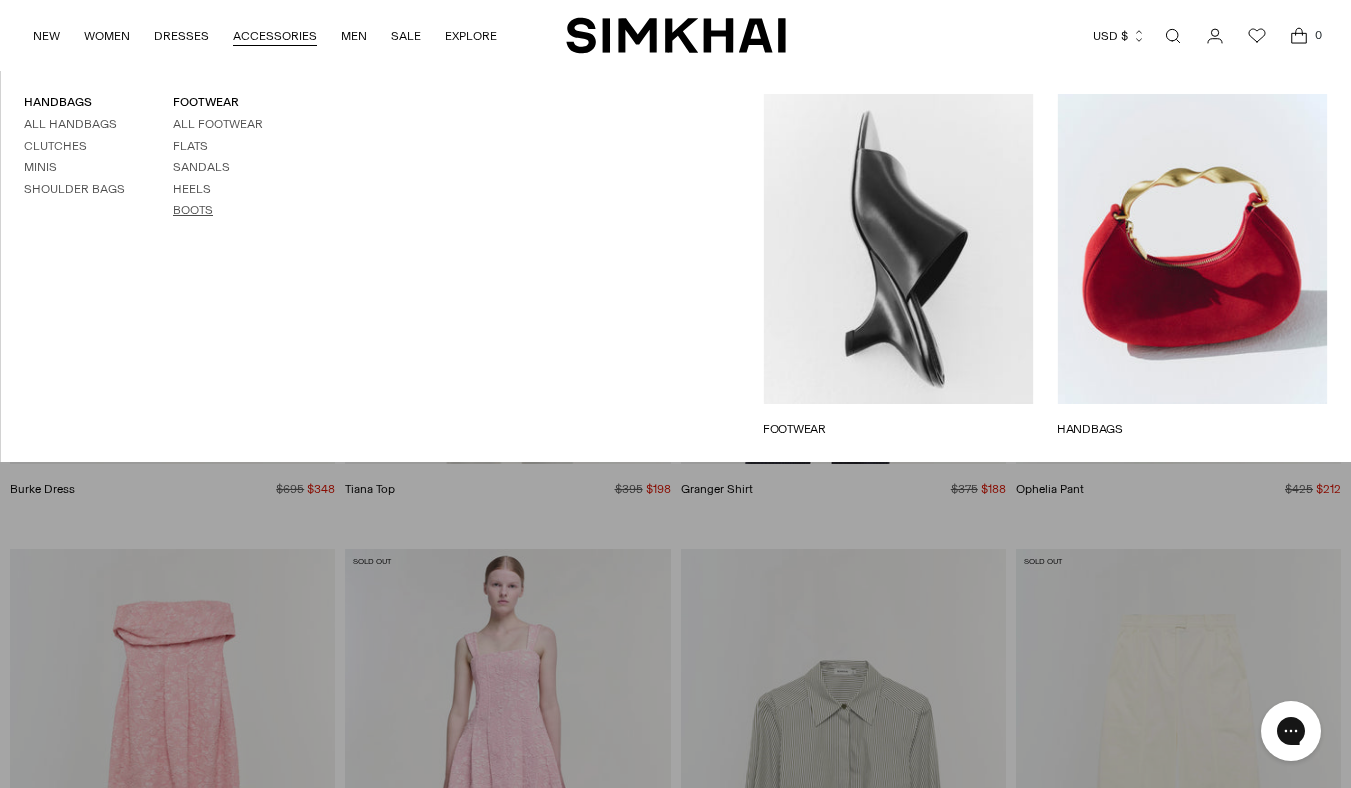 click on "Boots" at bounding box center (193, 210) 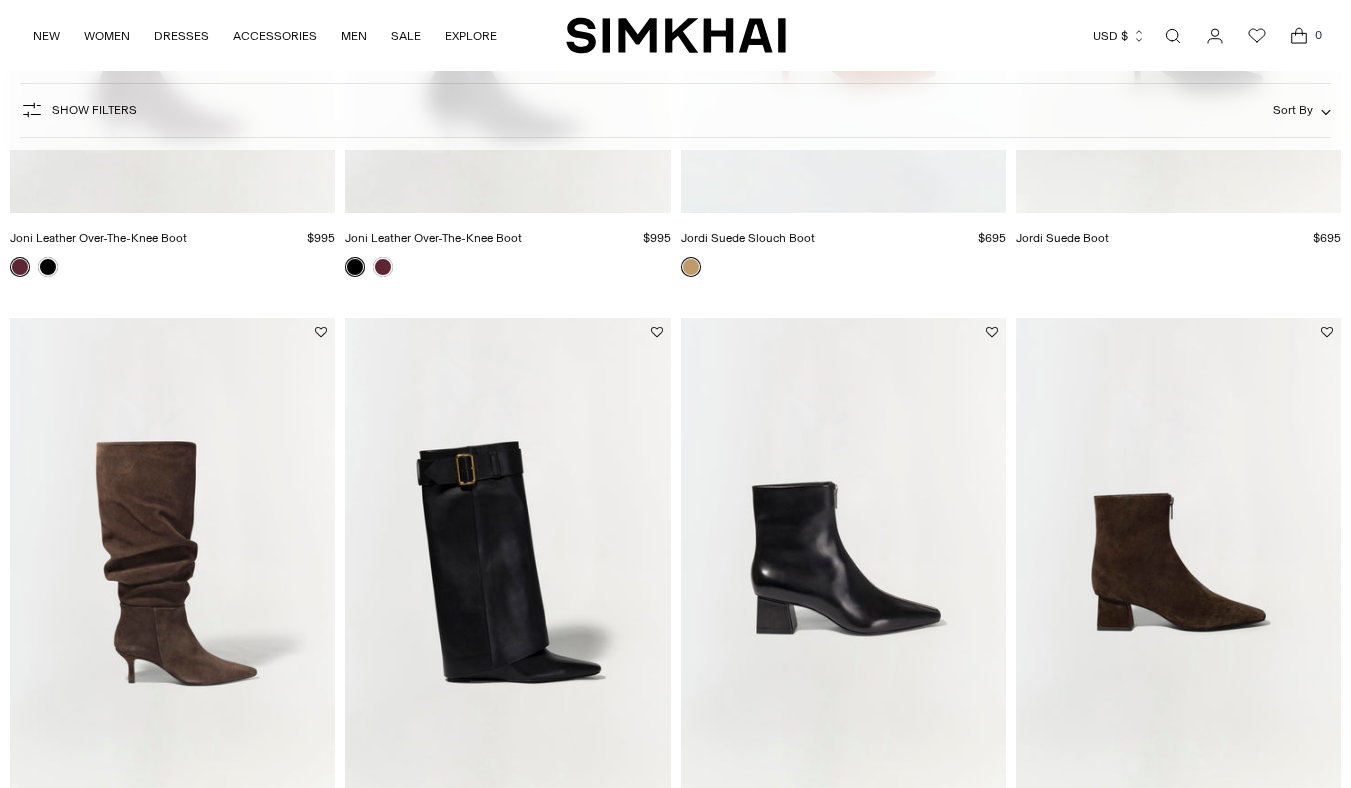 scroll, scrollTop: 572, scrollLeft: 0, axis: vertical 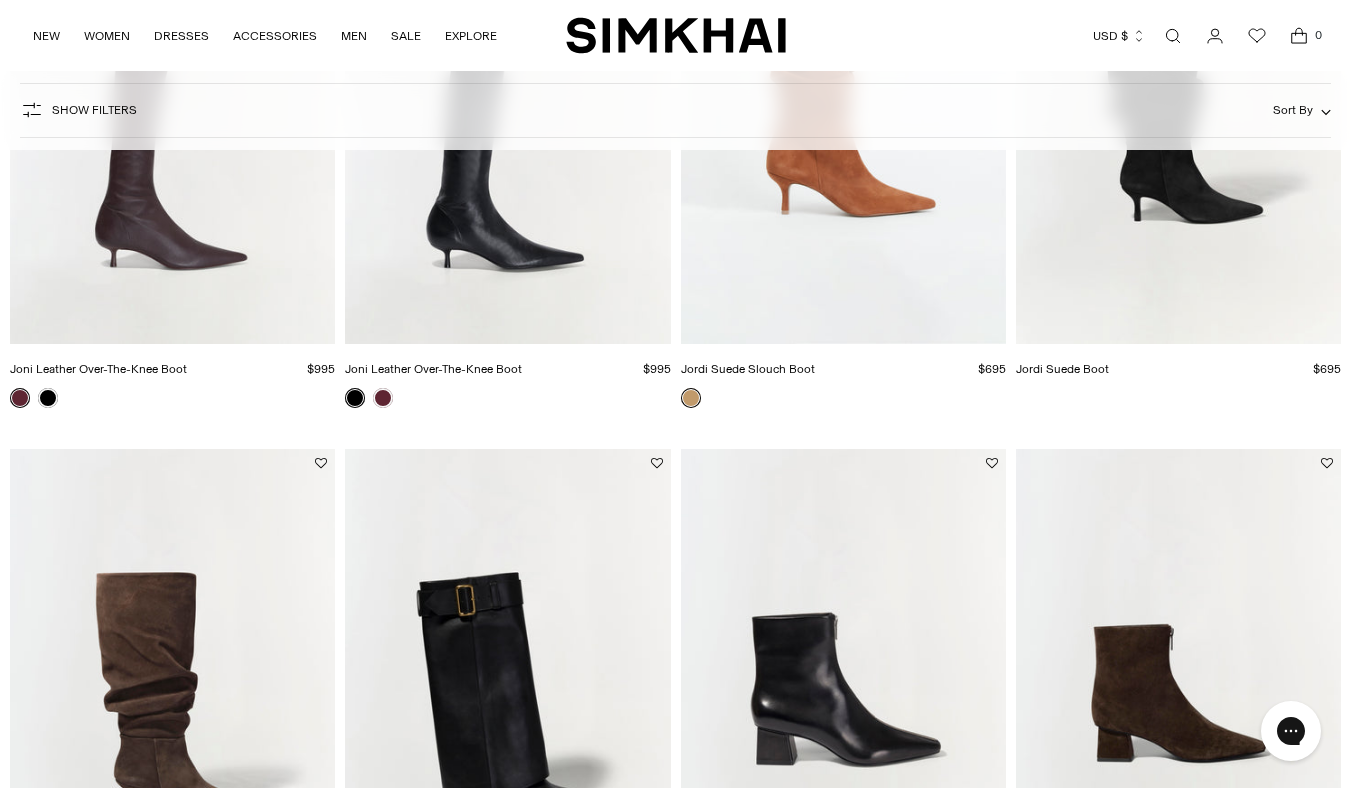 click on "Show Filters" at bounding box center [94, 110] 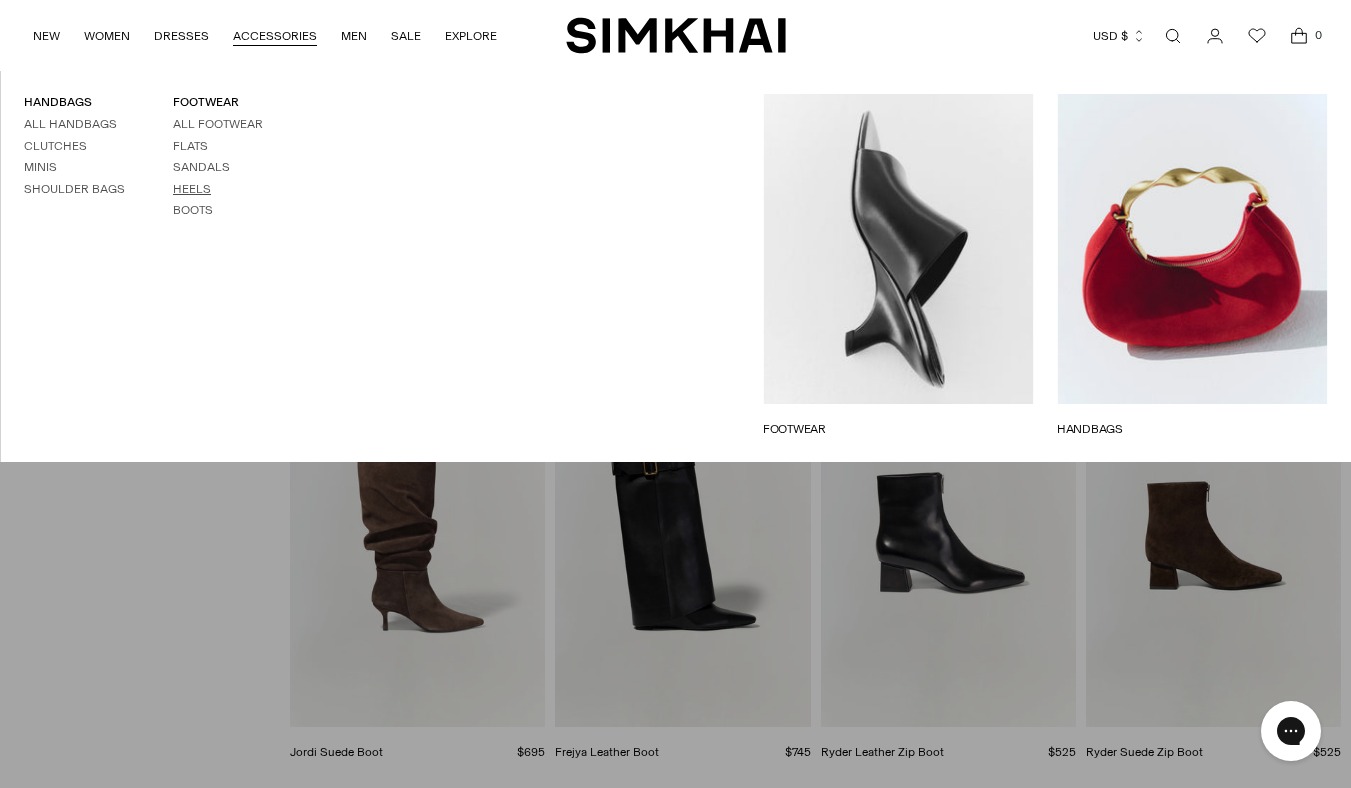 click on "Heels" at bounding box center [192, 189] 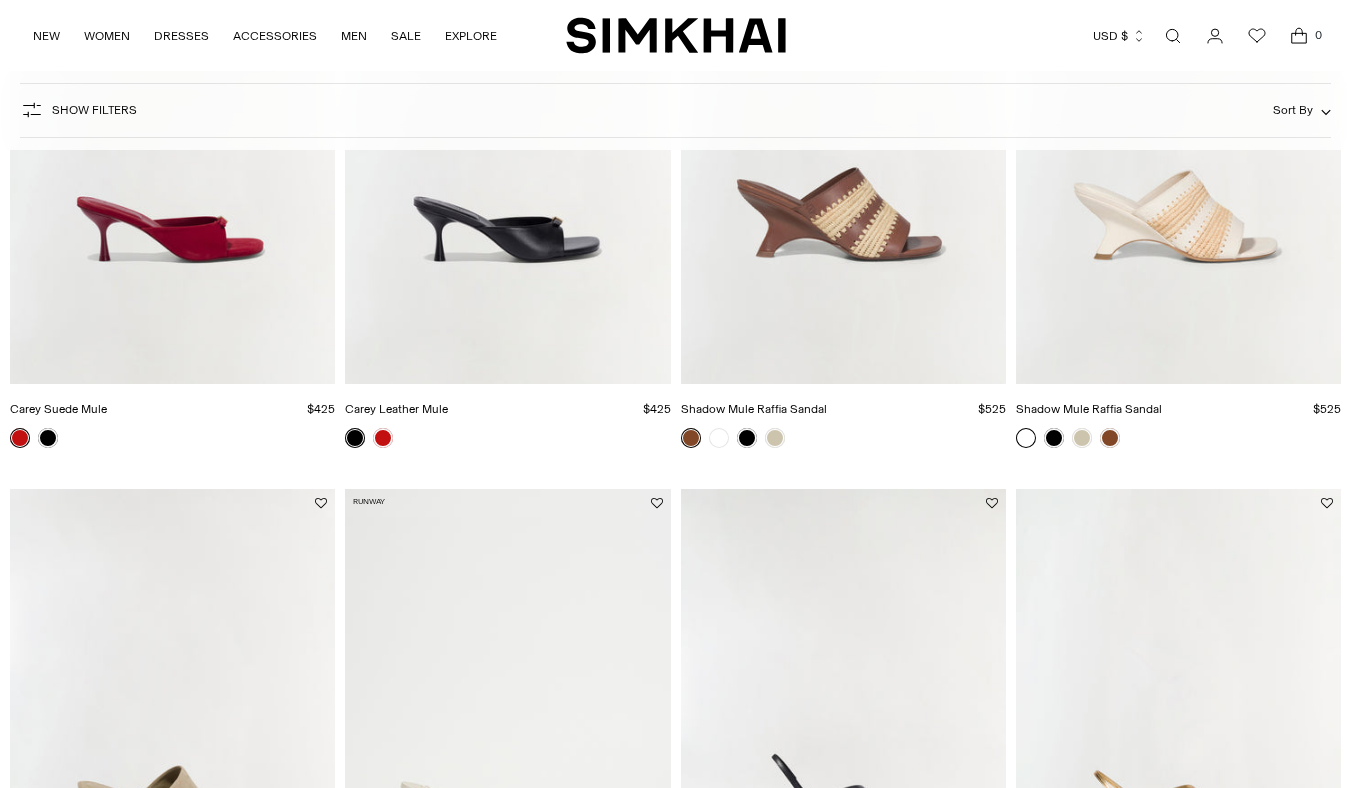 scroll, scrollTop: 1109, scrollLeft: 0, axis: vertical 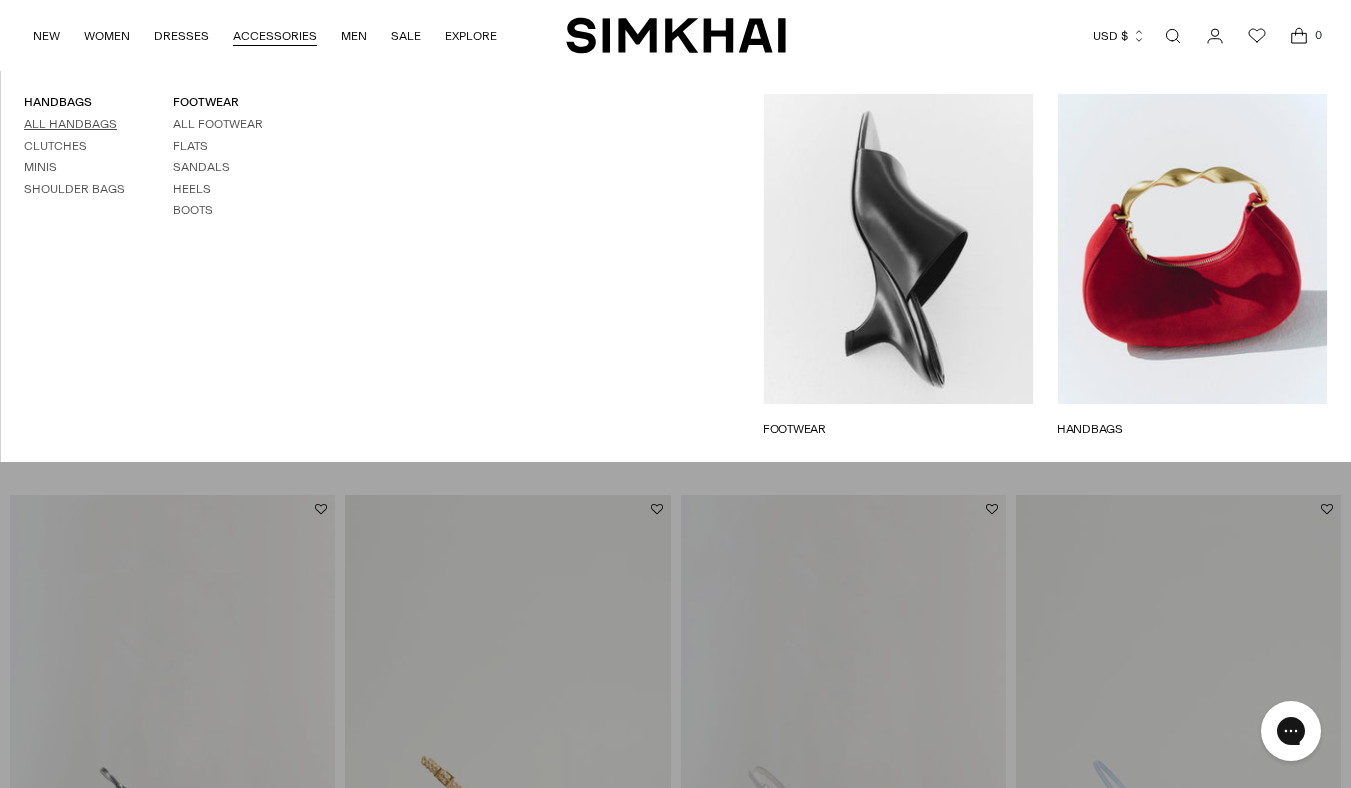 click on "All Handbags" at bounding box center [70, 124] 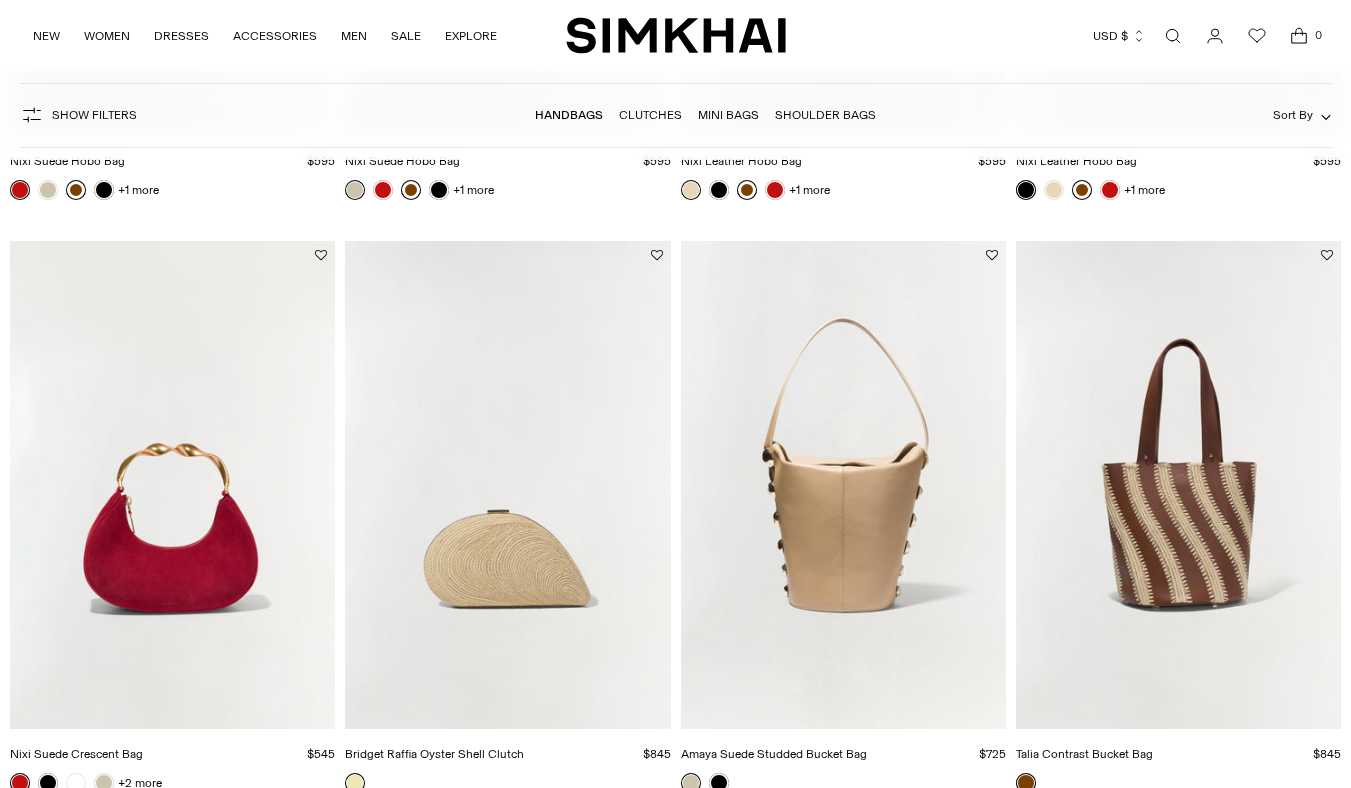 scroll, scrollTop: 607, scrollLeft: 0, axis: vertical 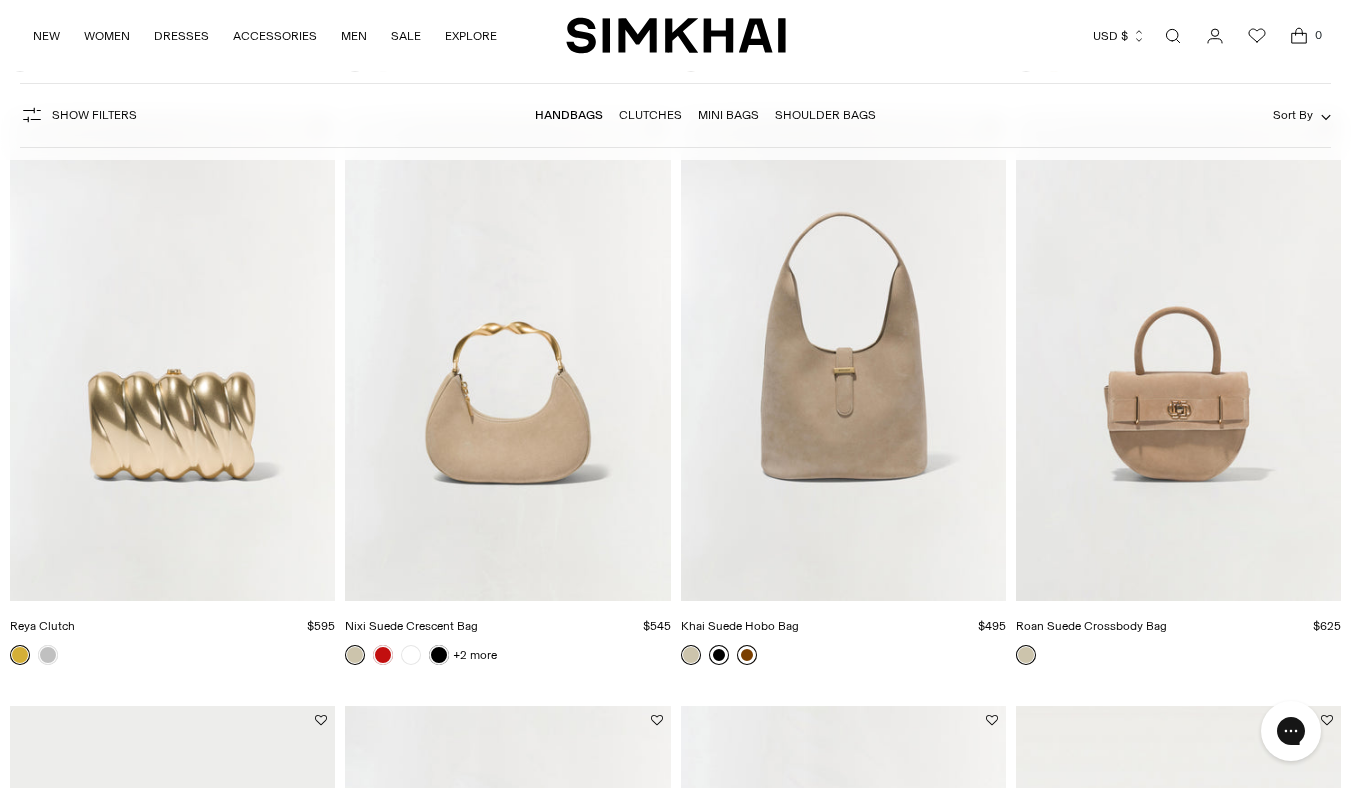 click at bounding box center [747, 655] 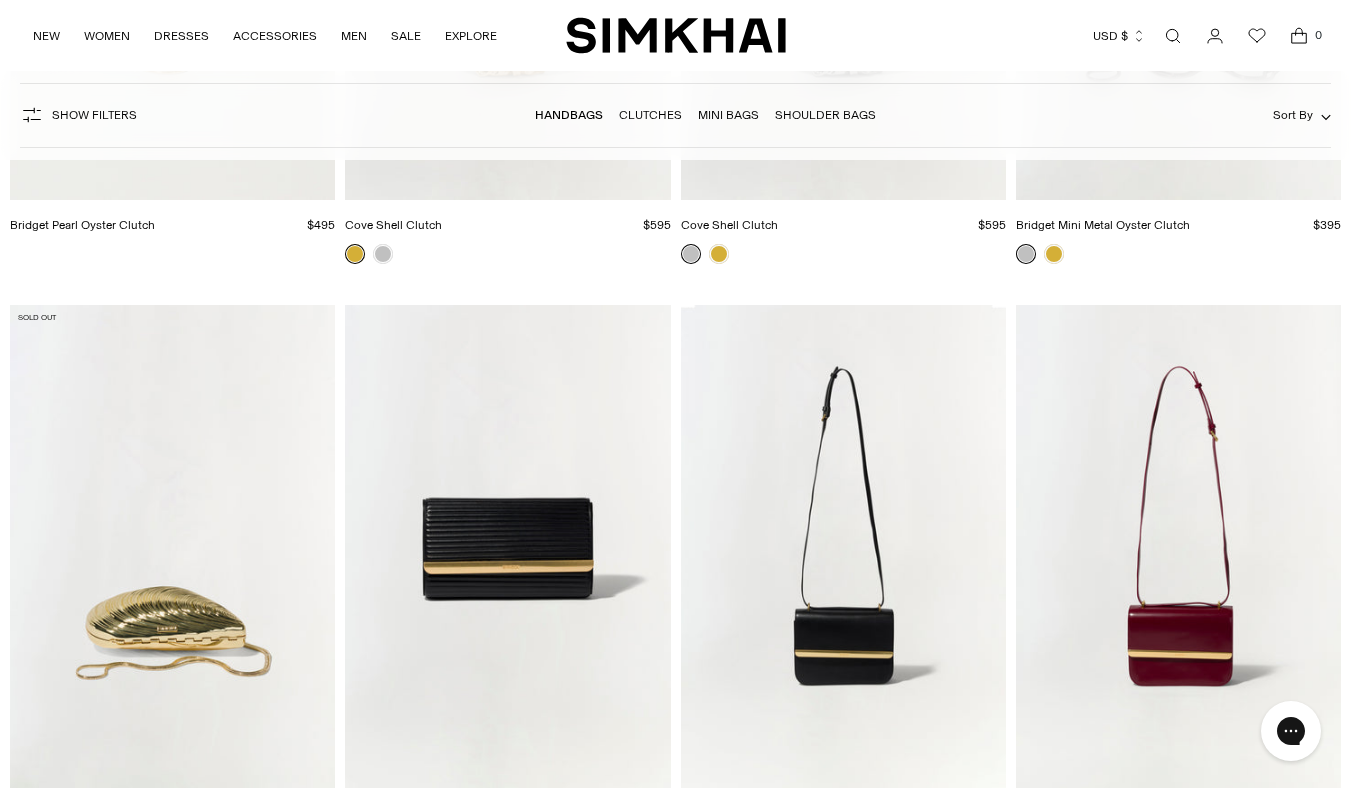 scroll, scrollTop: 4437, scrollLeft: 0, axis: vertical 